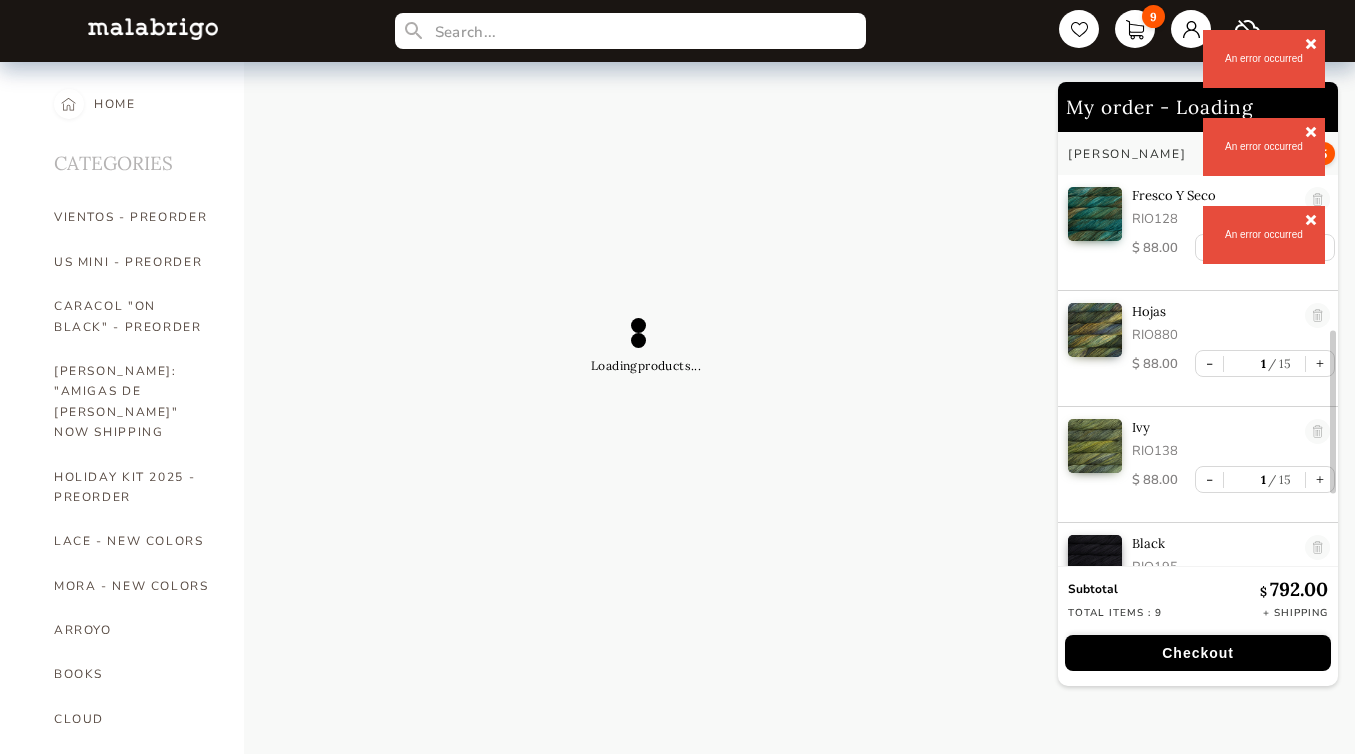 scroll, scrollTop: 1185, scrollLeft: 0, axis: vertical 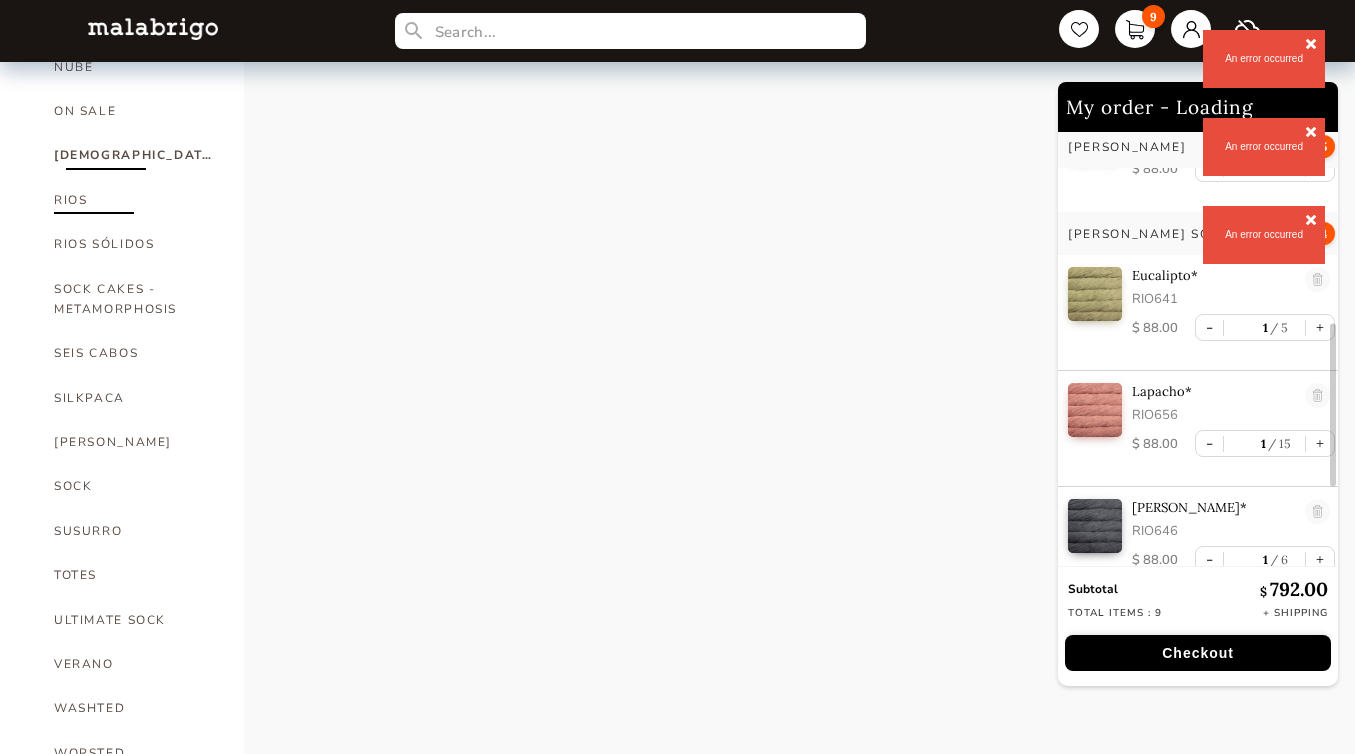 click on "RIOS" at bounding box center (134, 200) 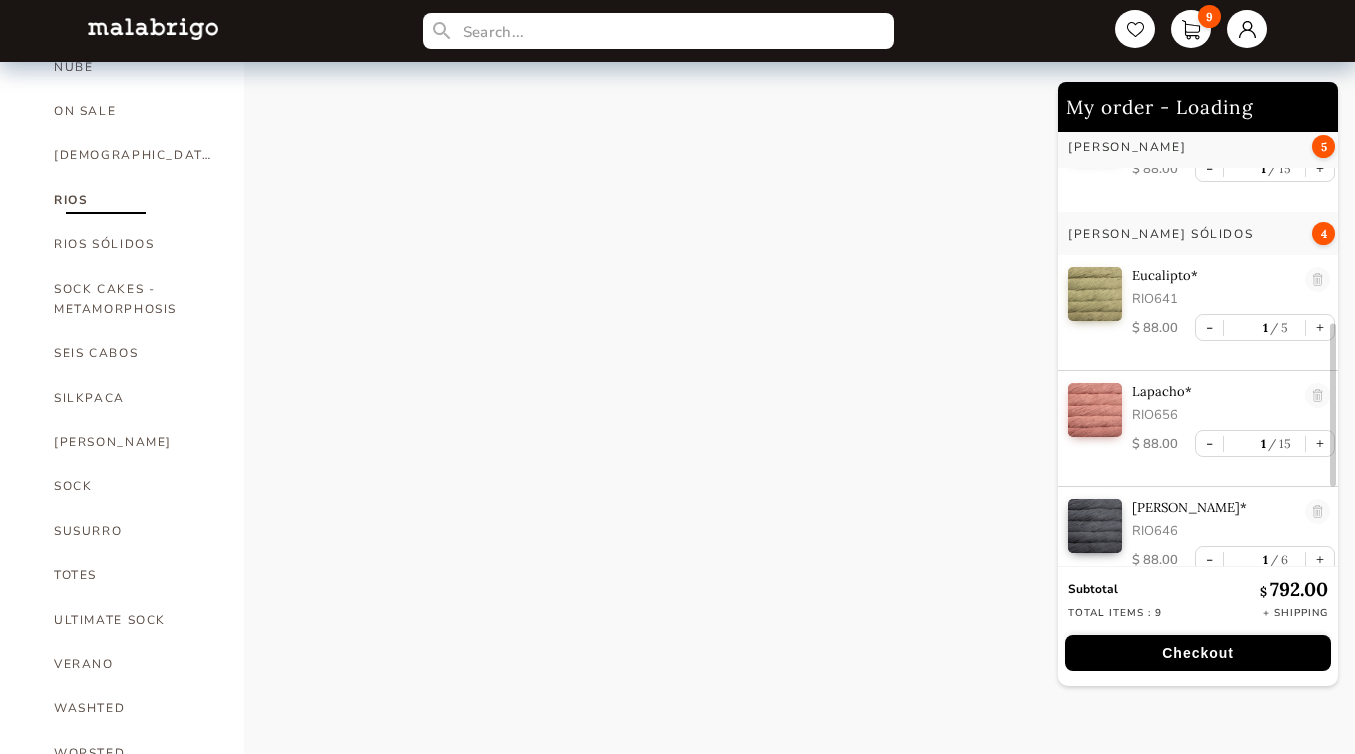 click on "RIOS" at bounding box center (134, 200) 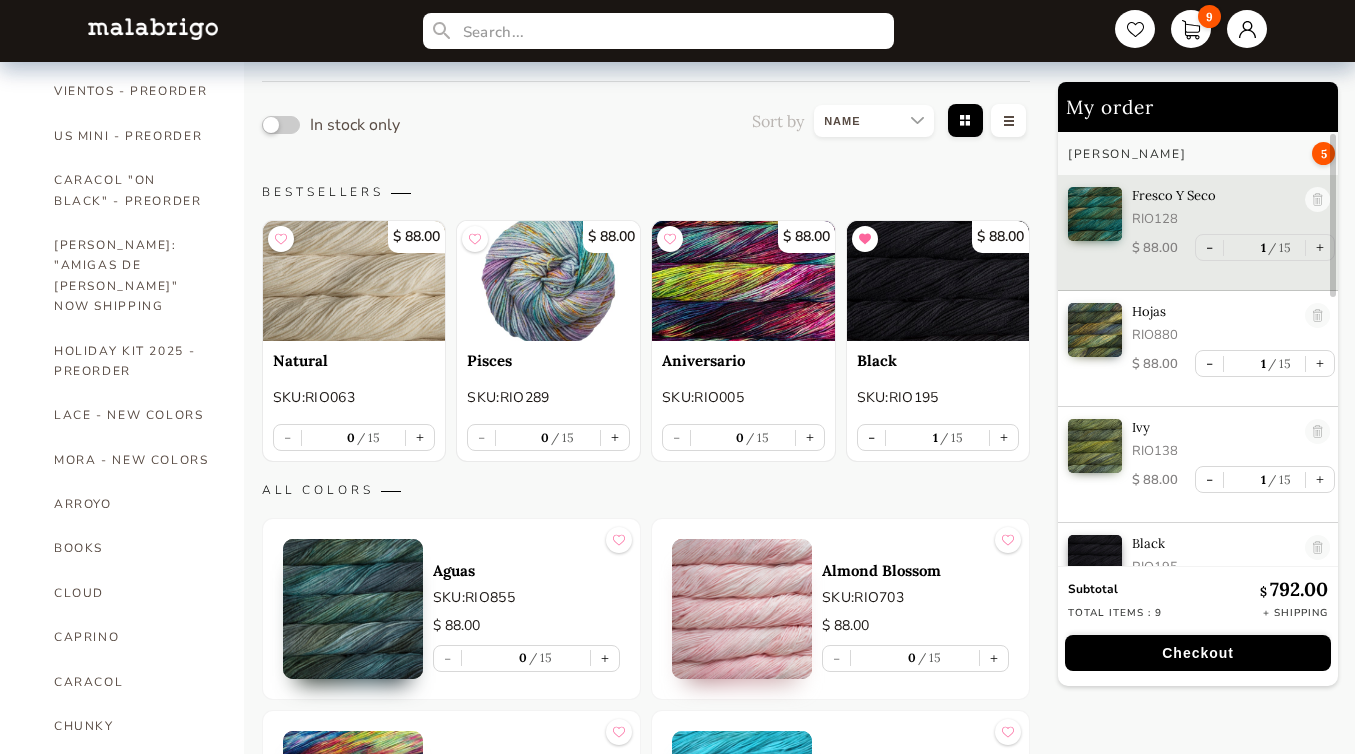 scroll, scrollTop: 0, scrollLeft: 0, axis: both 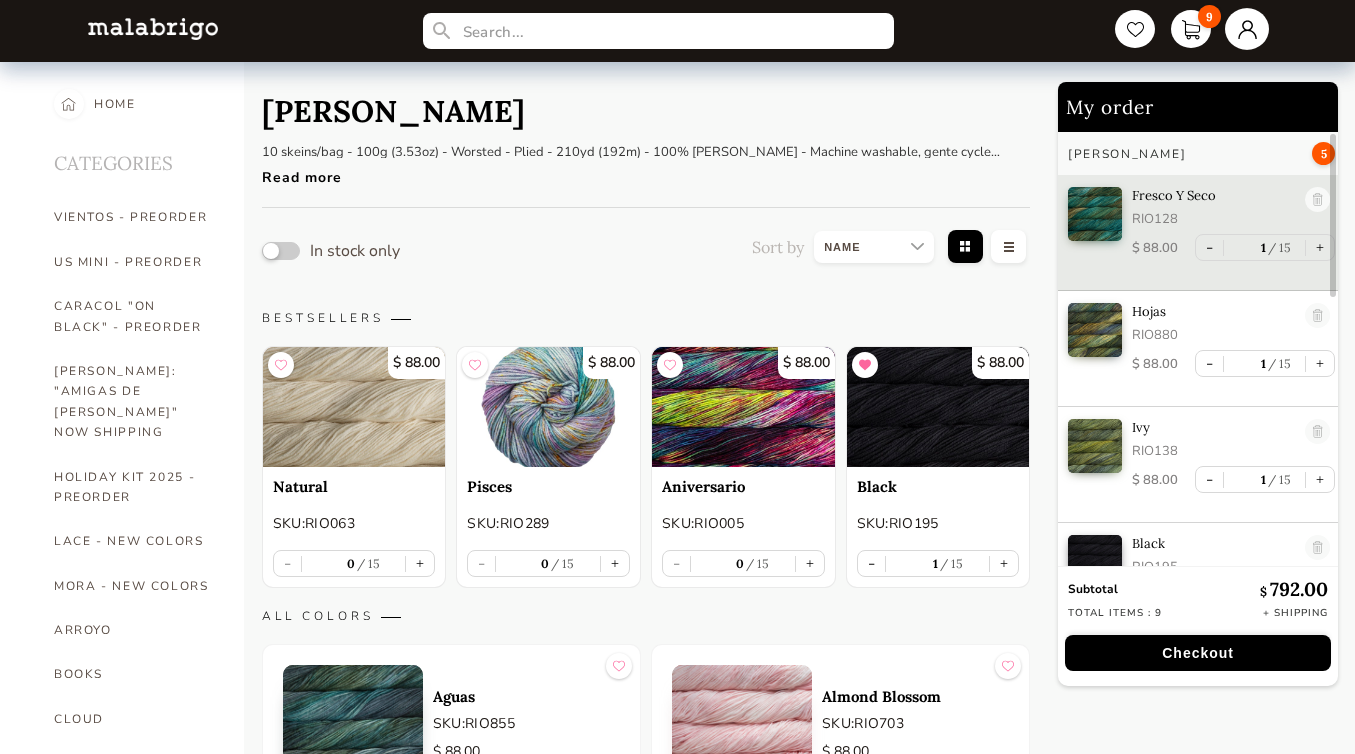 click at bounding box center [1247, 29] 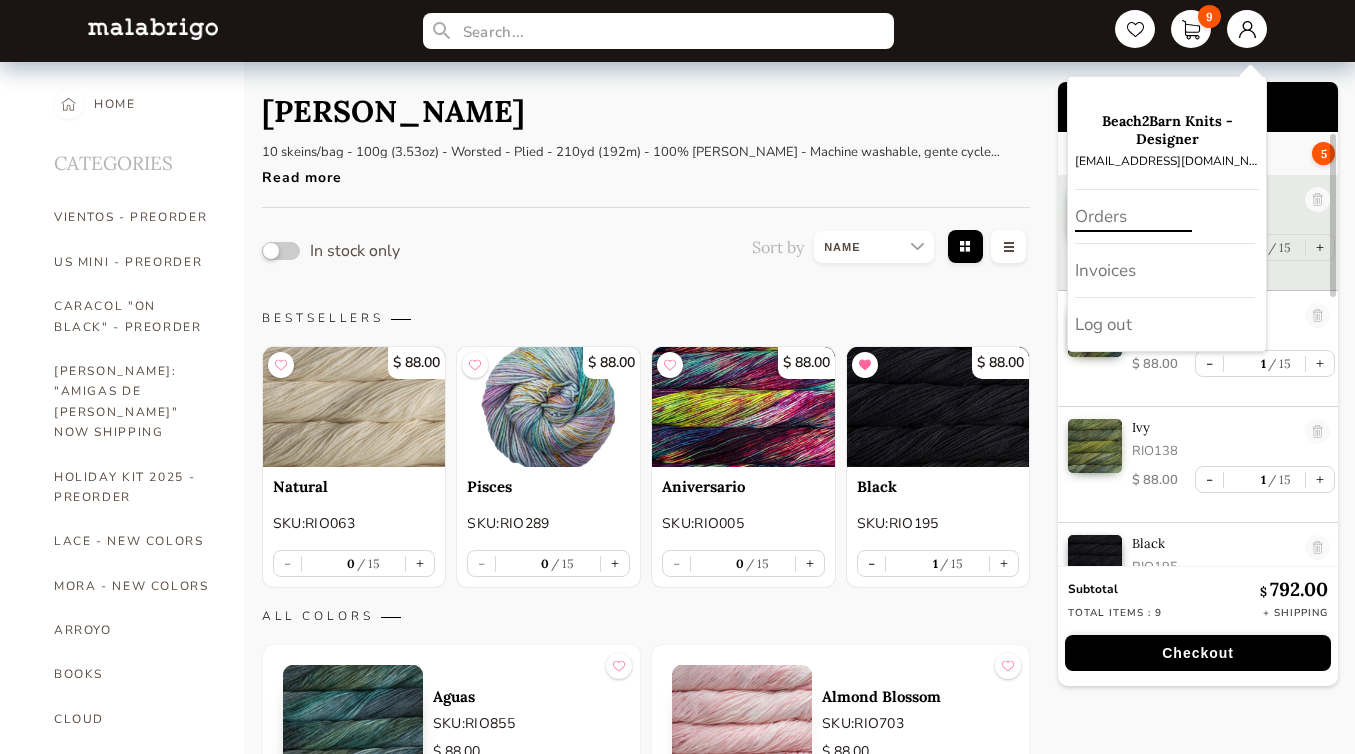 click on "Orders" at bounding box center (1165, 217) 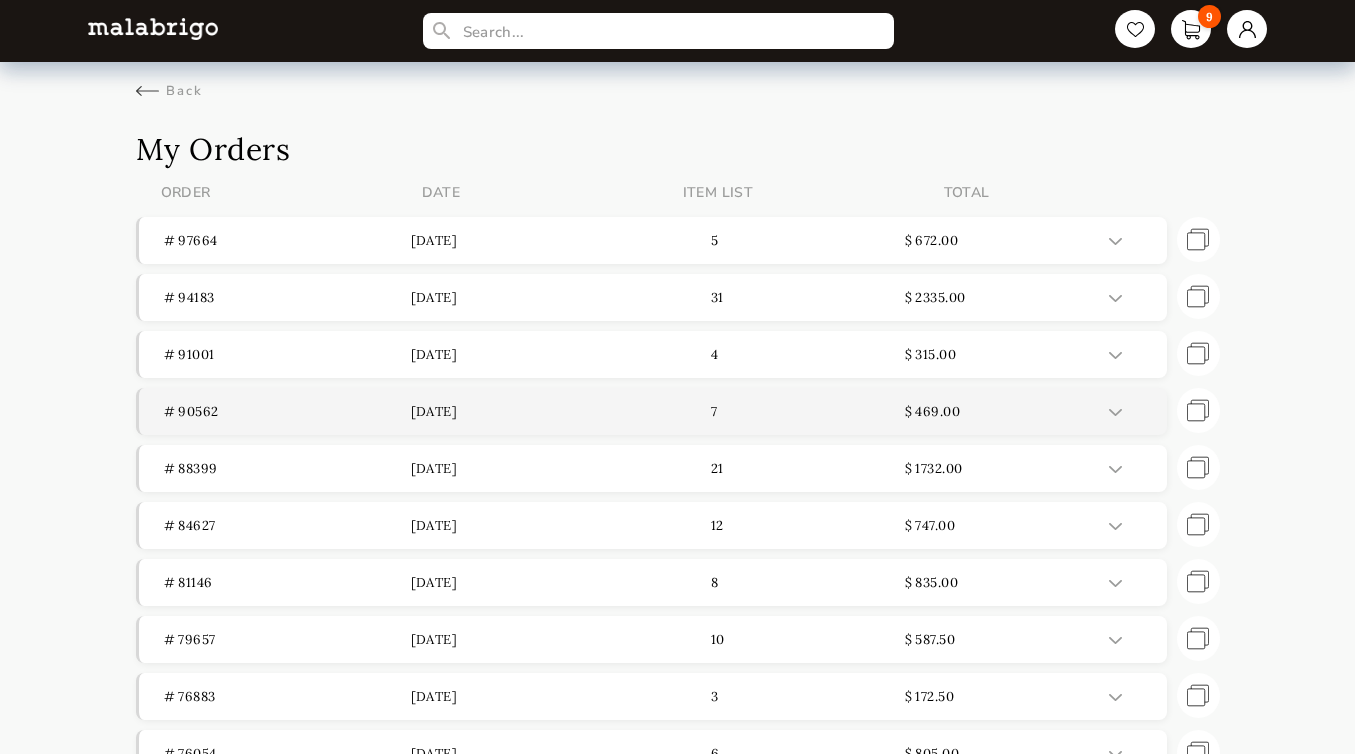 click at bounding box center (1115, 412) 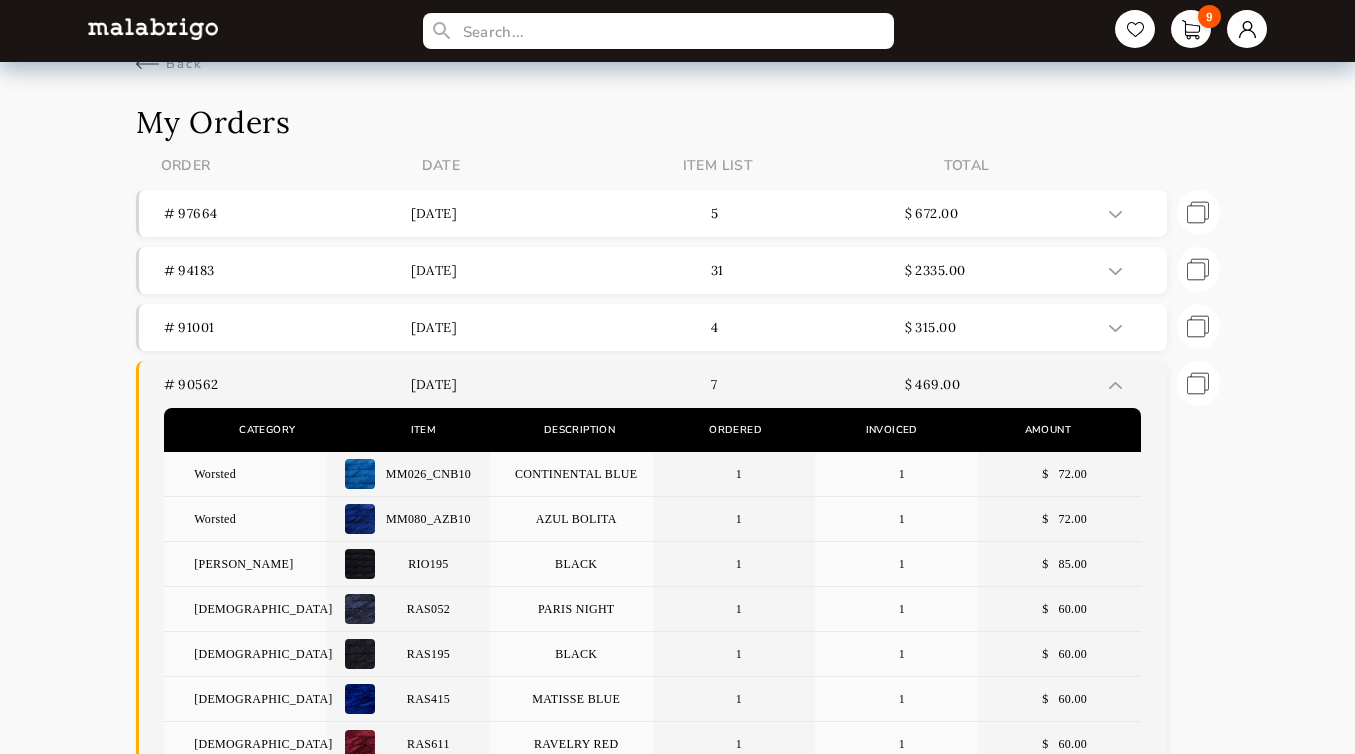 scroll, scrollTop: 30, scrollLeft: 0, axis: vertical 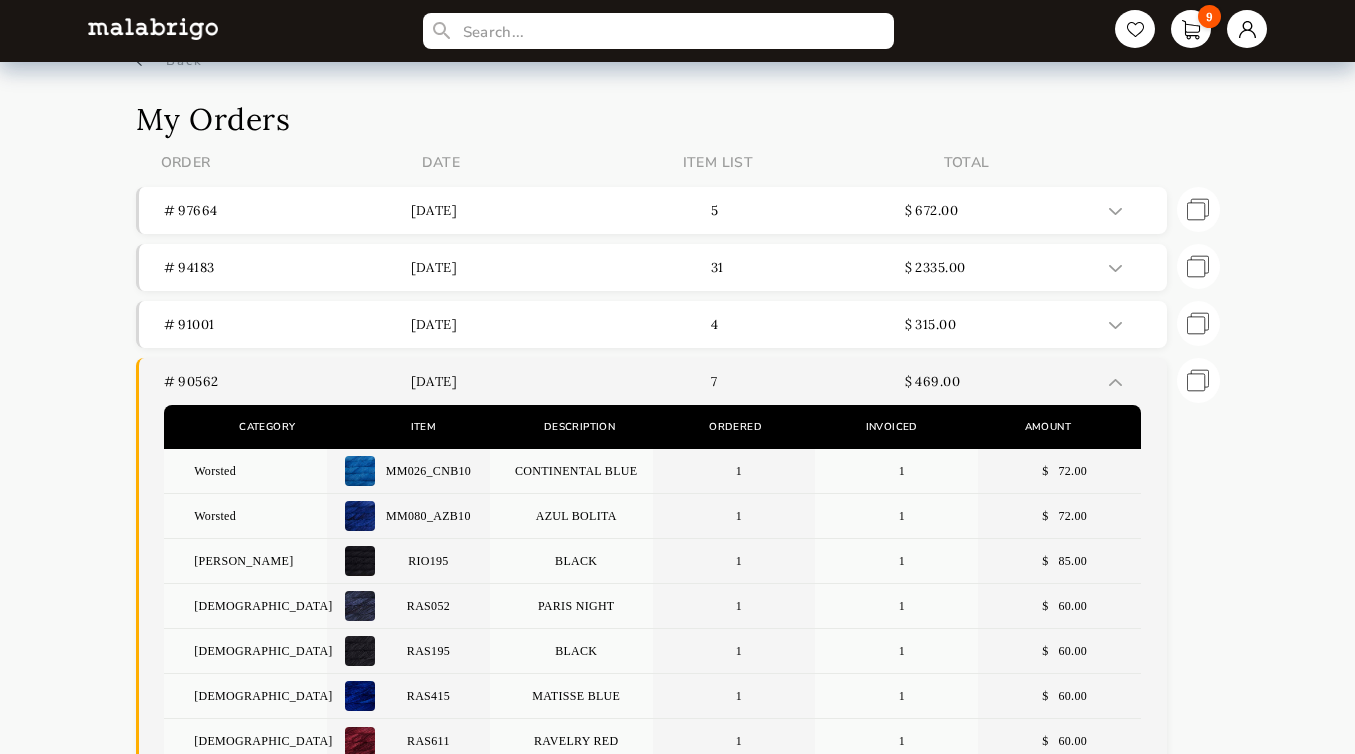 click at bounding box center (360, 471) 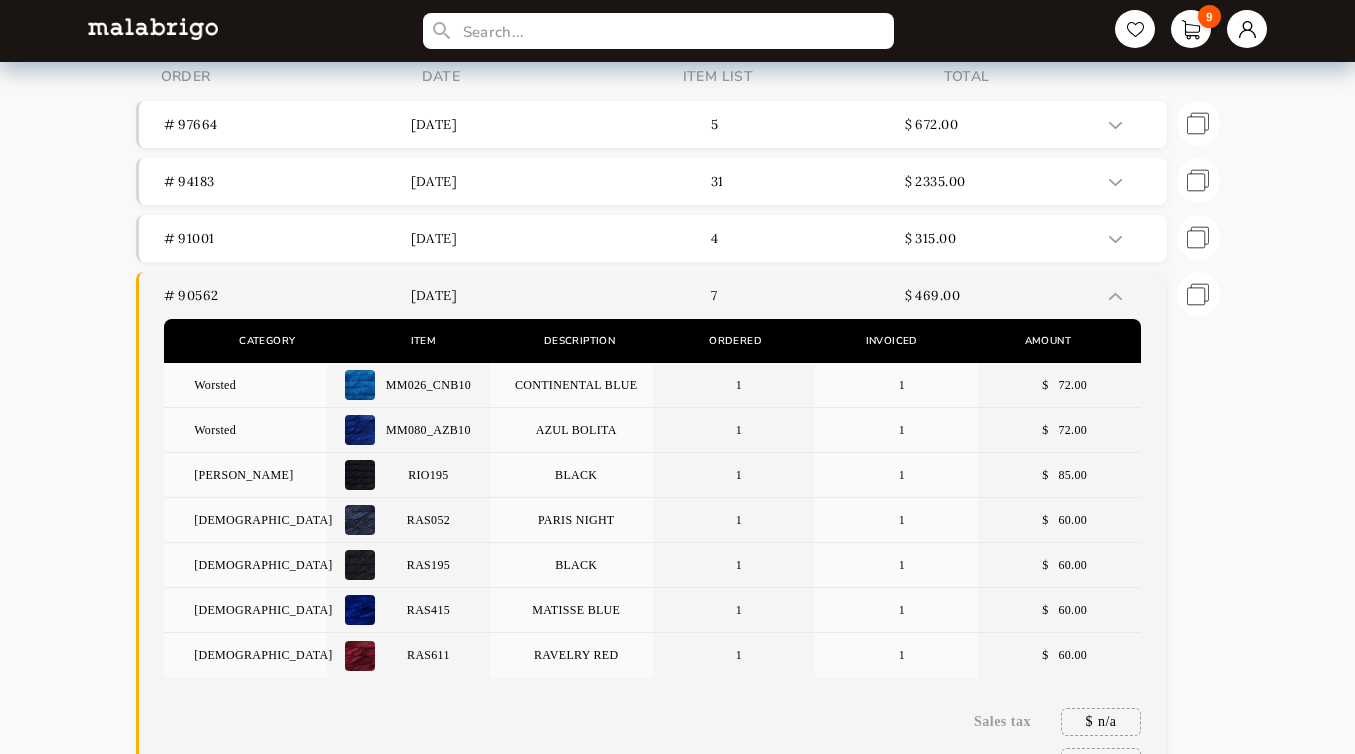 scroll, scrollTop: 119, scrollLeft: 0, axis: vertical 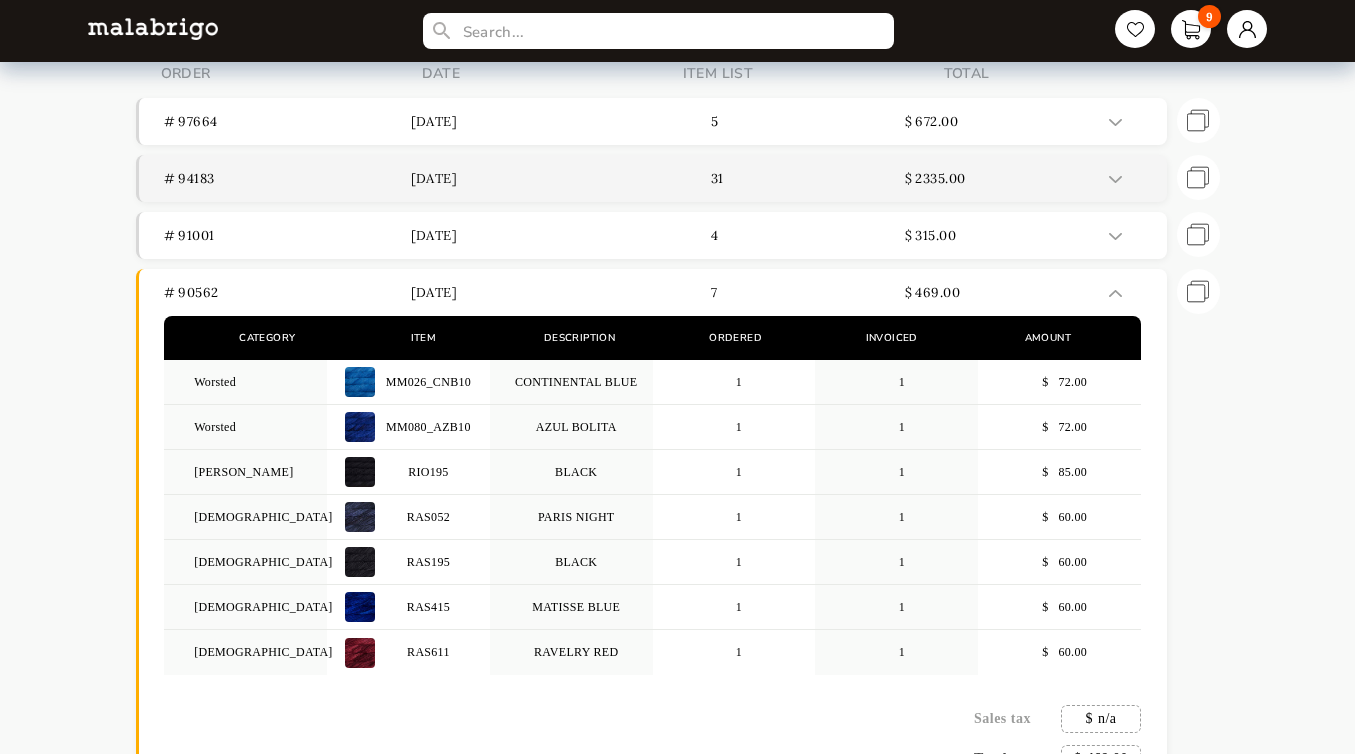 click at bounding box center (1115, 179) 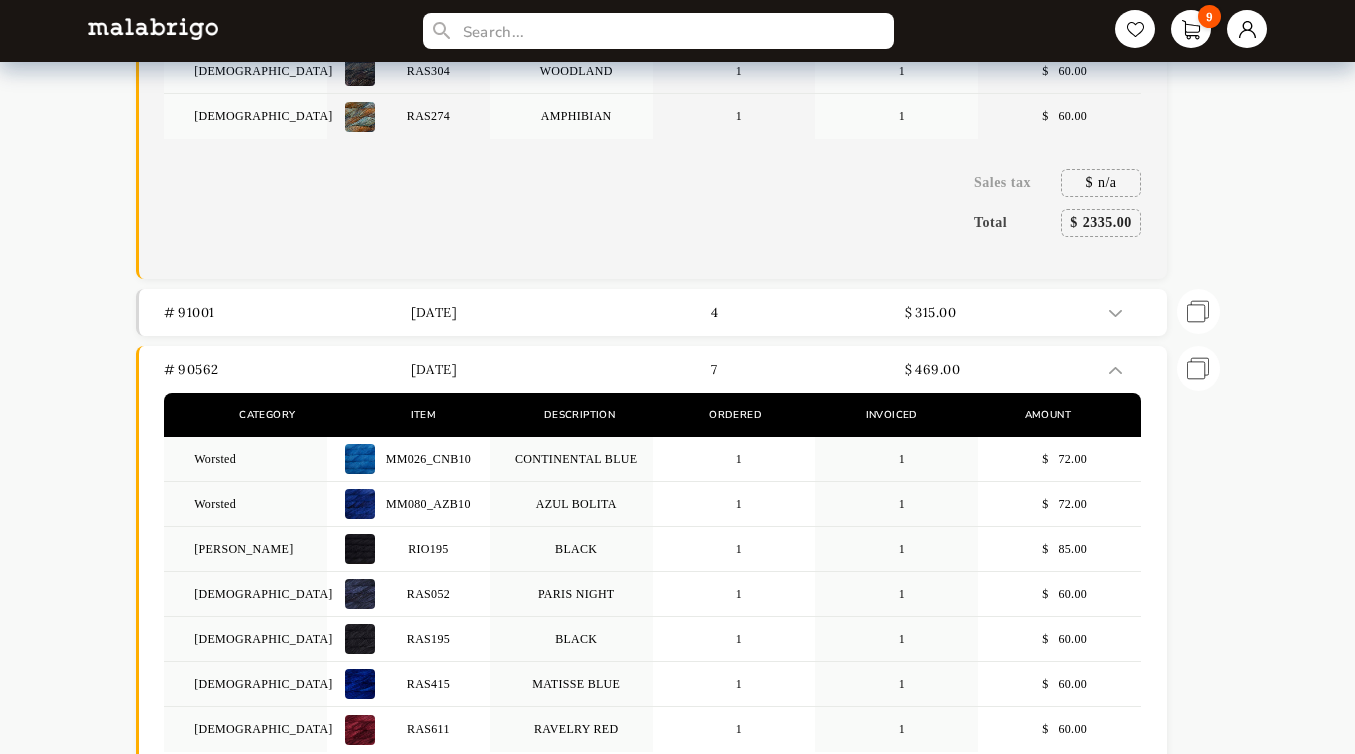scroll, scrollTop: 1695, scrollLeft: 0, axis: vertical 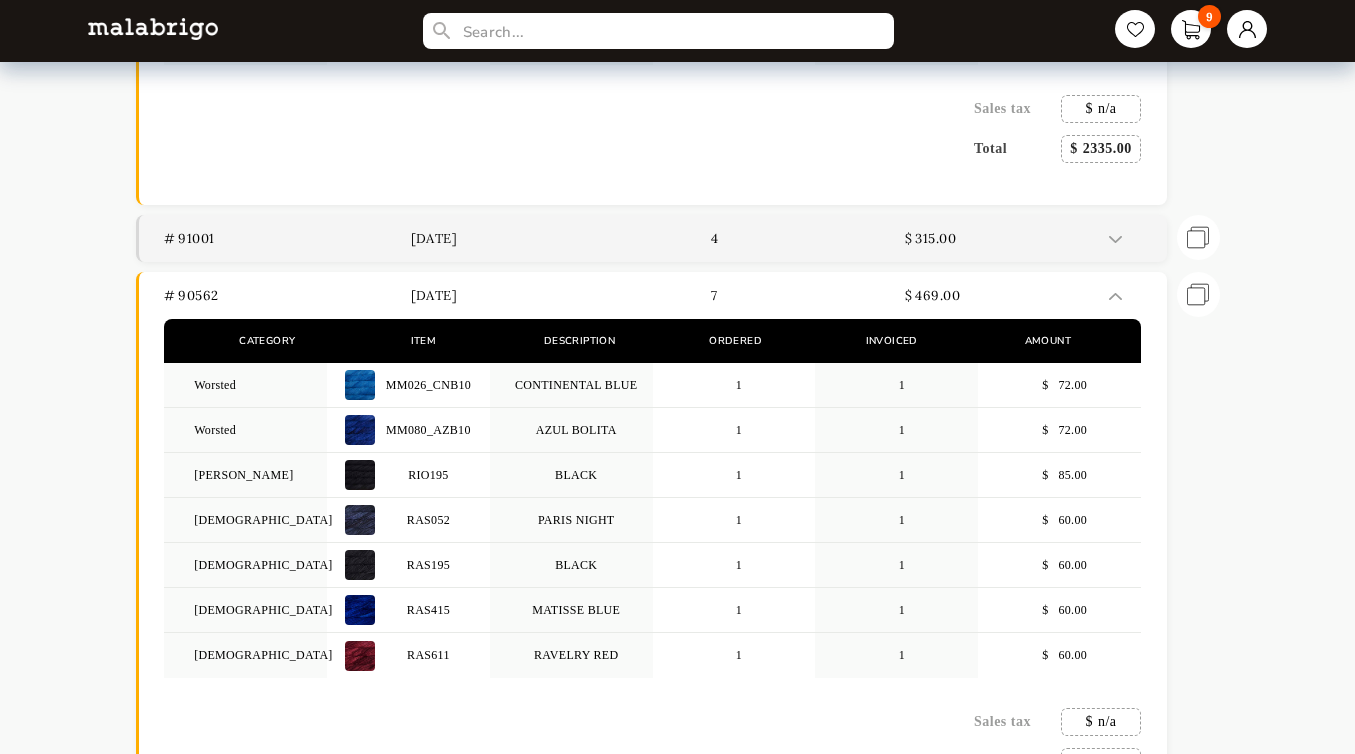 click at bounding box center (1115, 239) 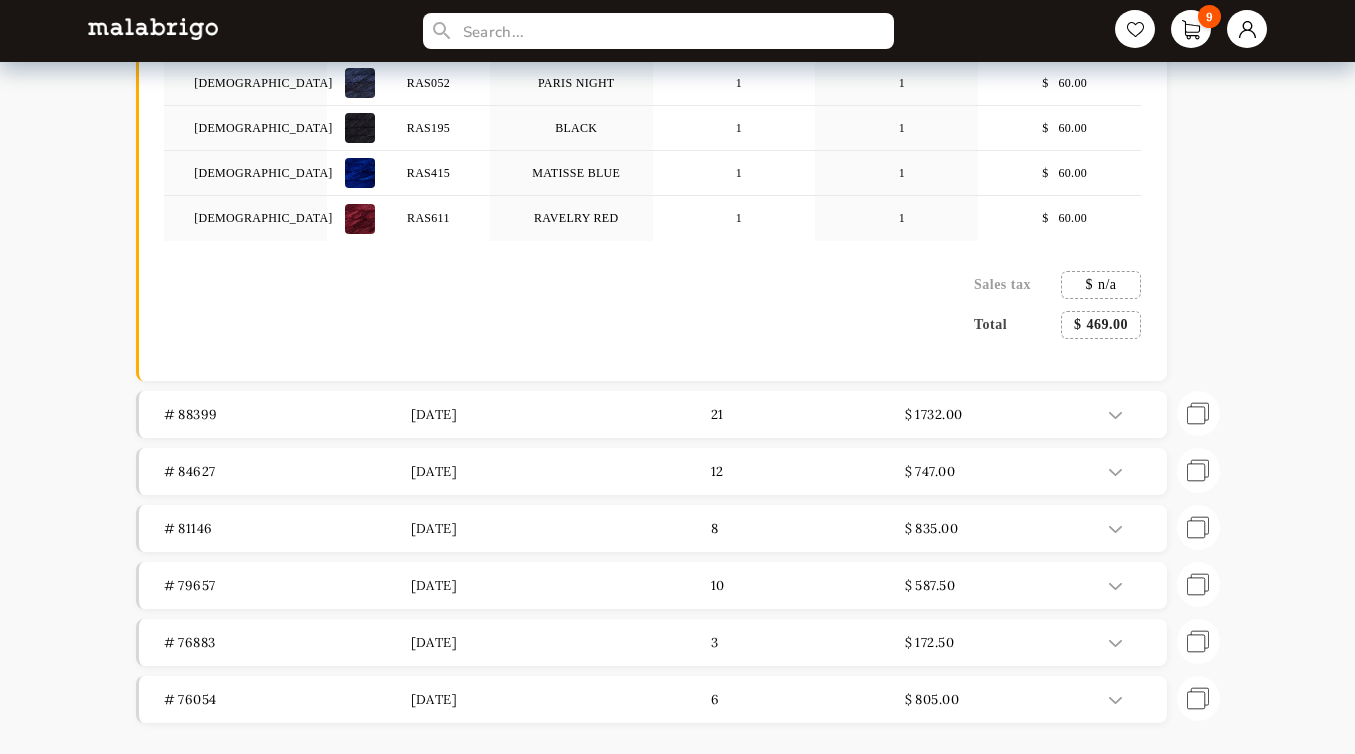 scroll, scrollTop: 2518, scrollLeft: 0, axis: vertical 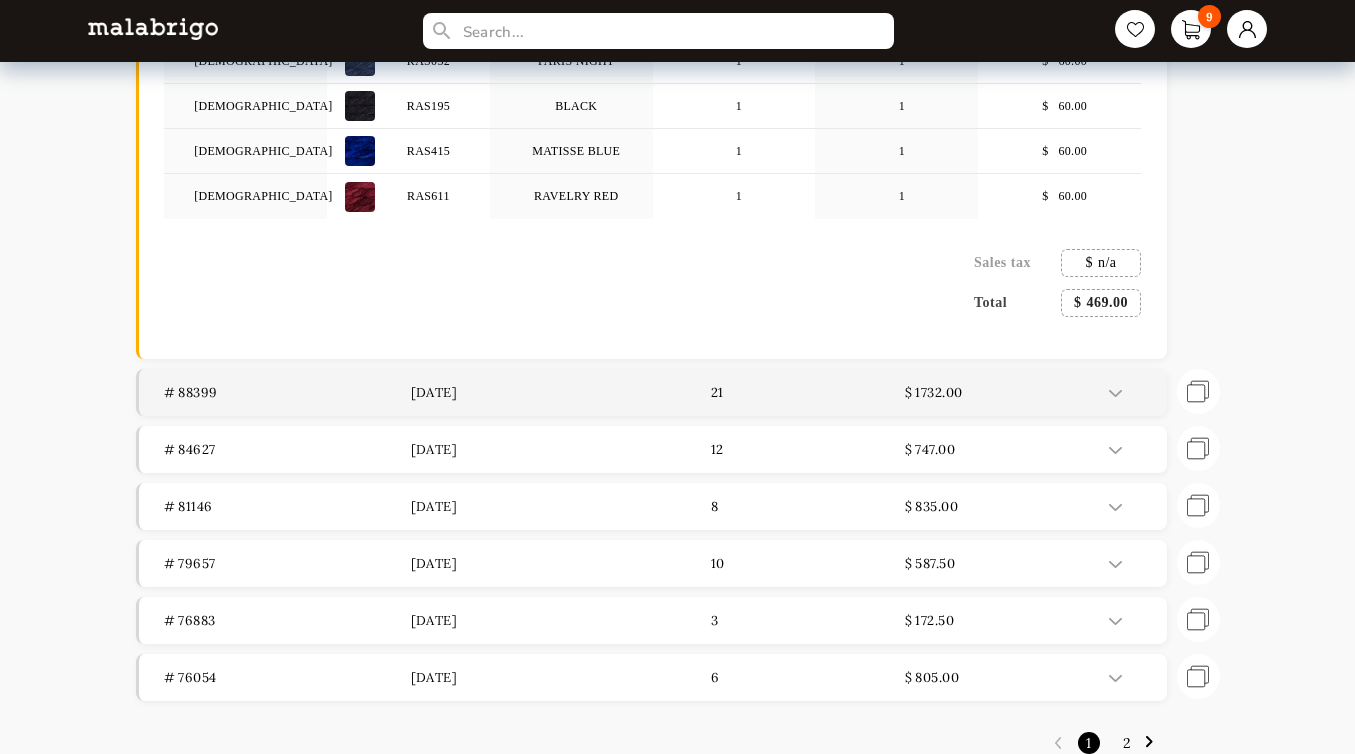 click at bounding box center (1115, 393) 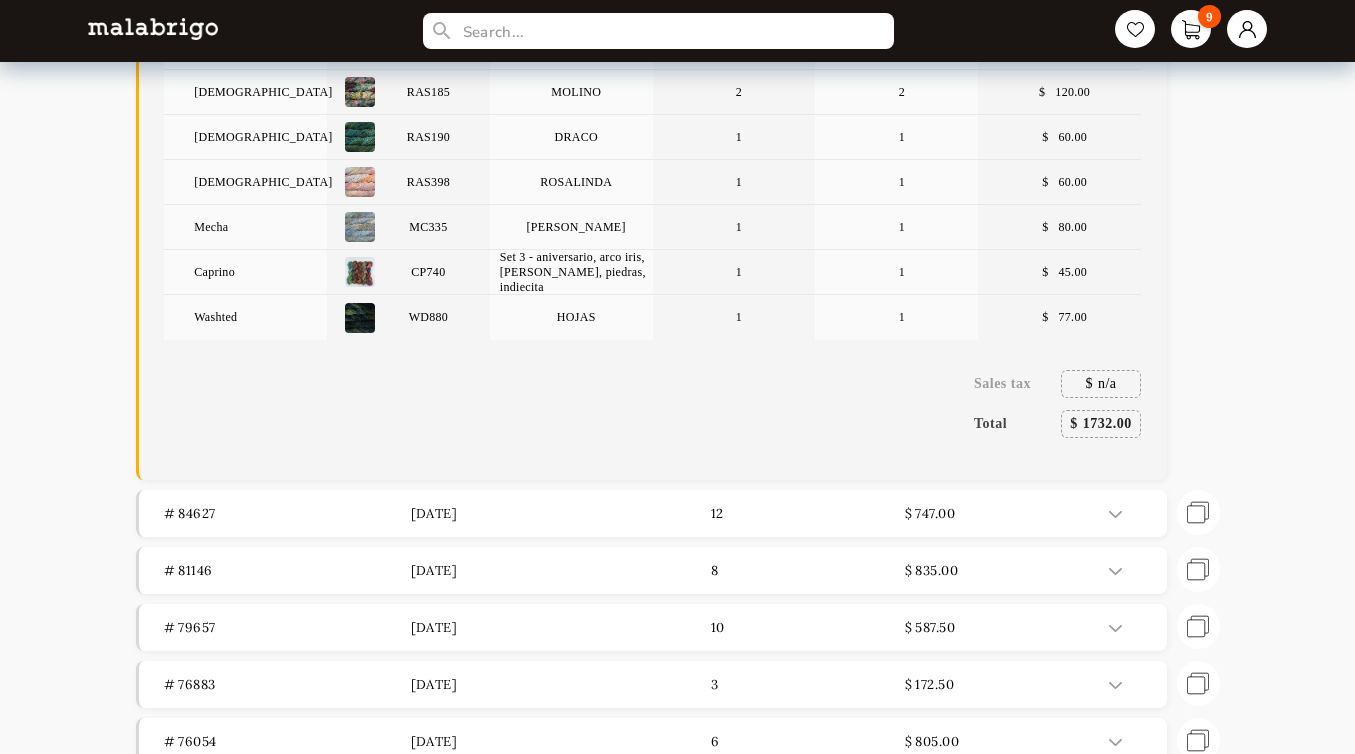 scroll, scrollTop: 3647, scrollLeft: 0, axis: vertical 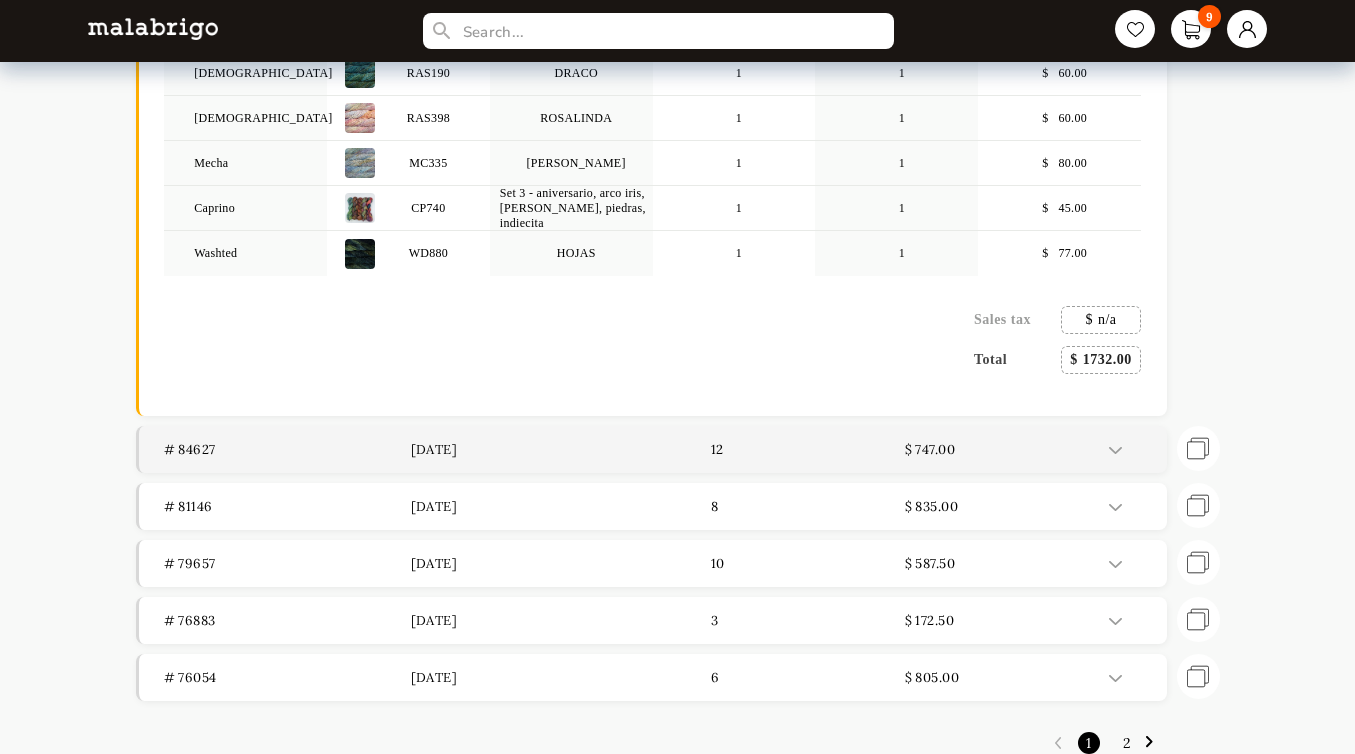 click at bounding box center (1115, 450) 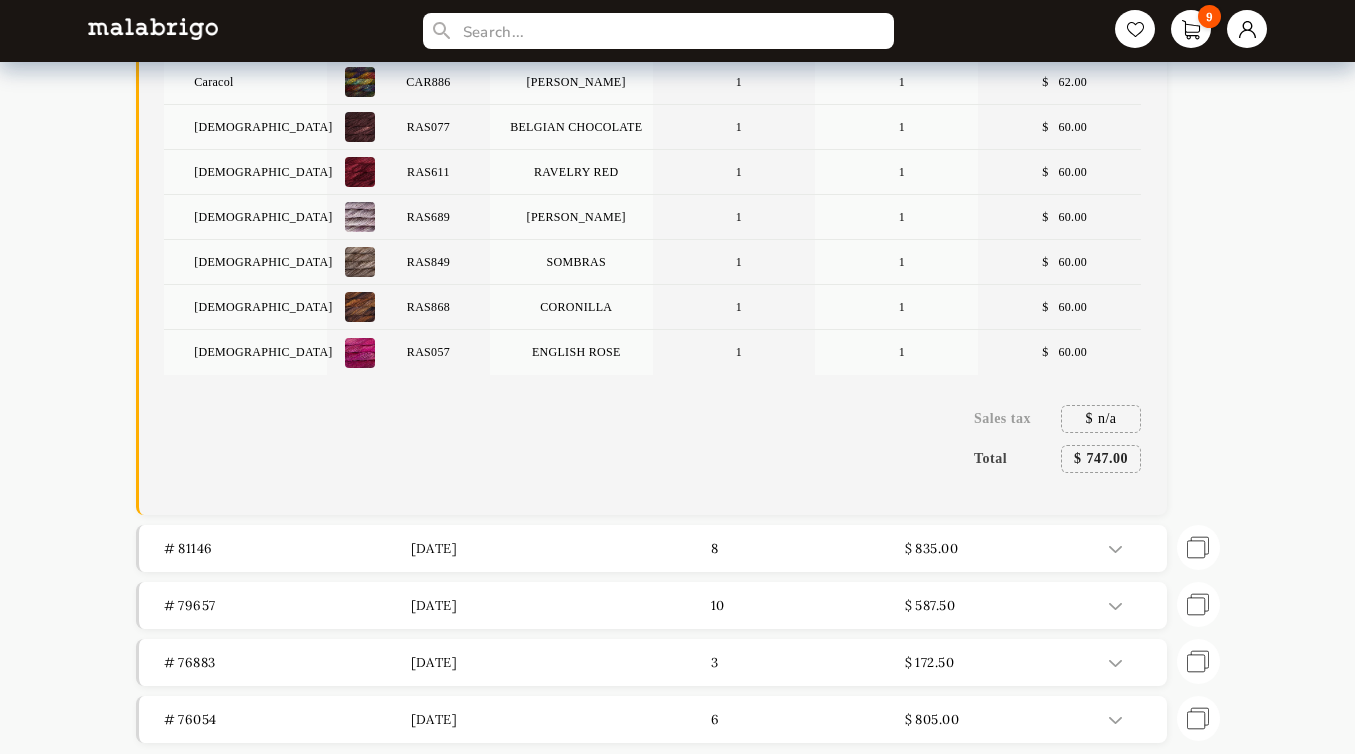 scroll, scrollTop: 4370, scrollLeft: 0, axis: vertical 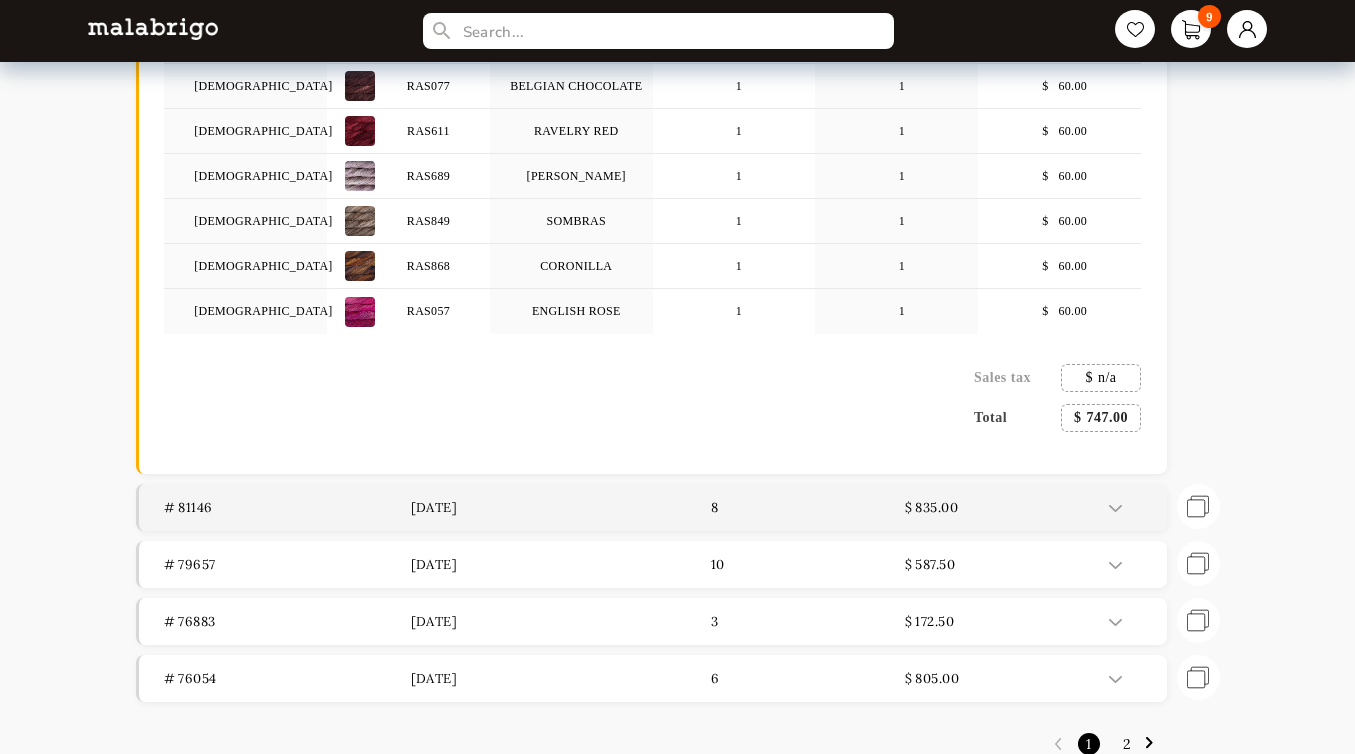 click at bounding box center (1130, 507) 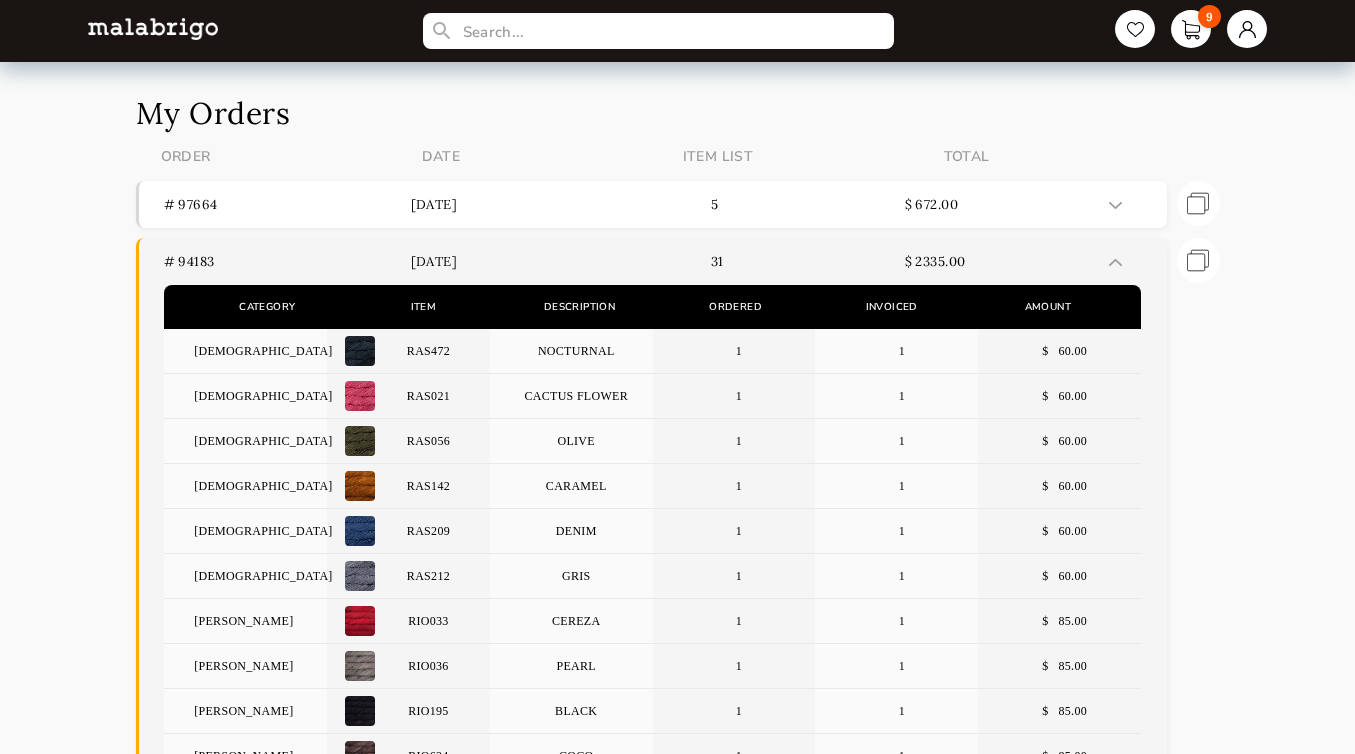 scroll, scrollTop: 0, scrollLeft: 0, axis: both 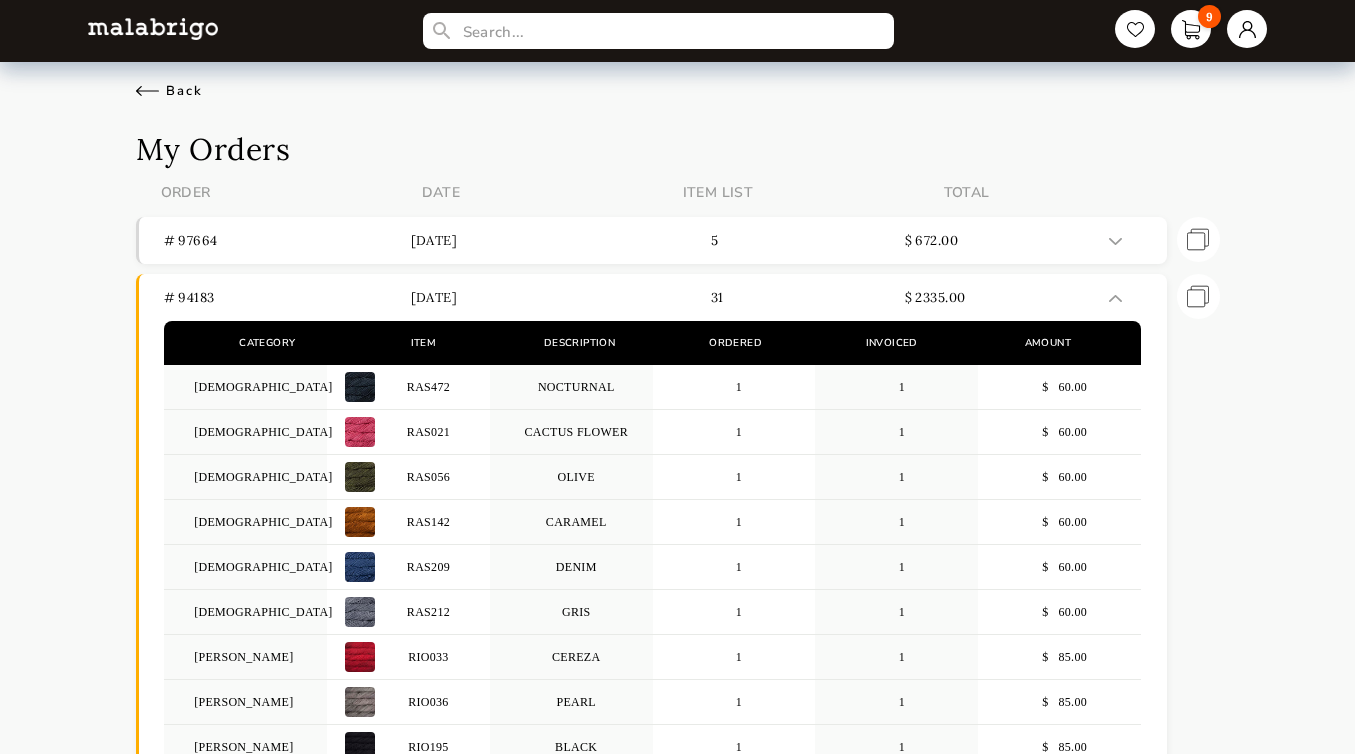 click on "Back" at bounding box center [169, 91] 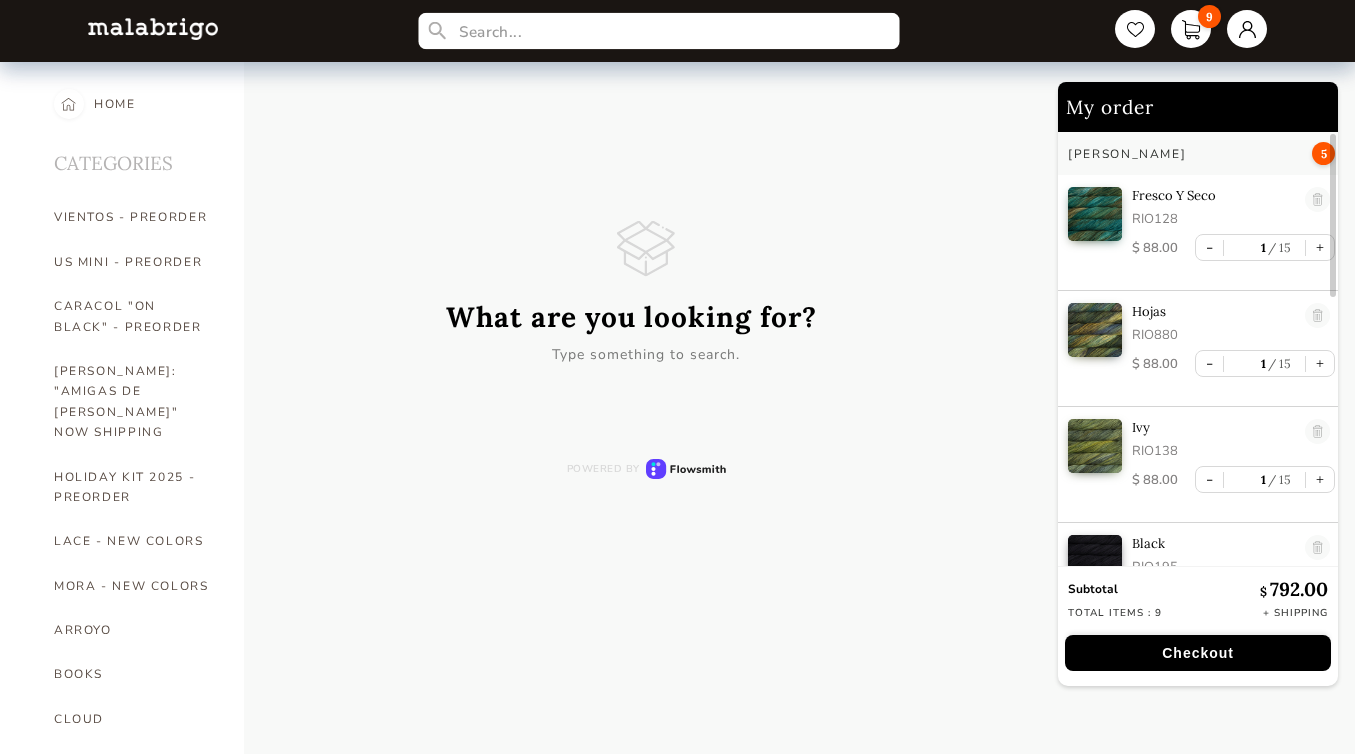 click at bounding box center (658, 31) 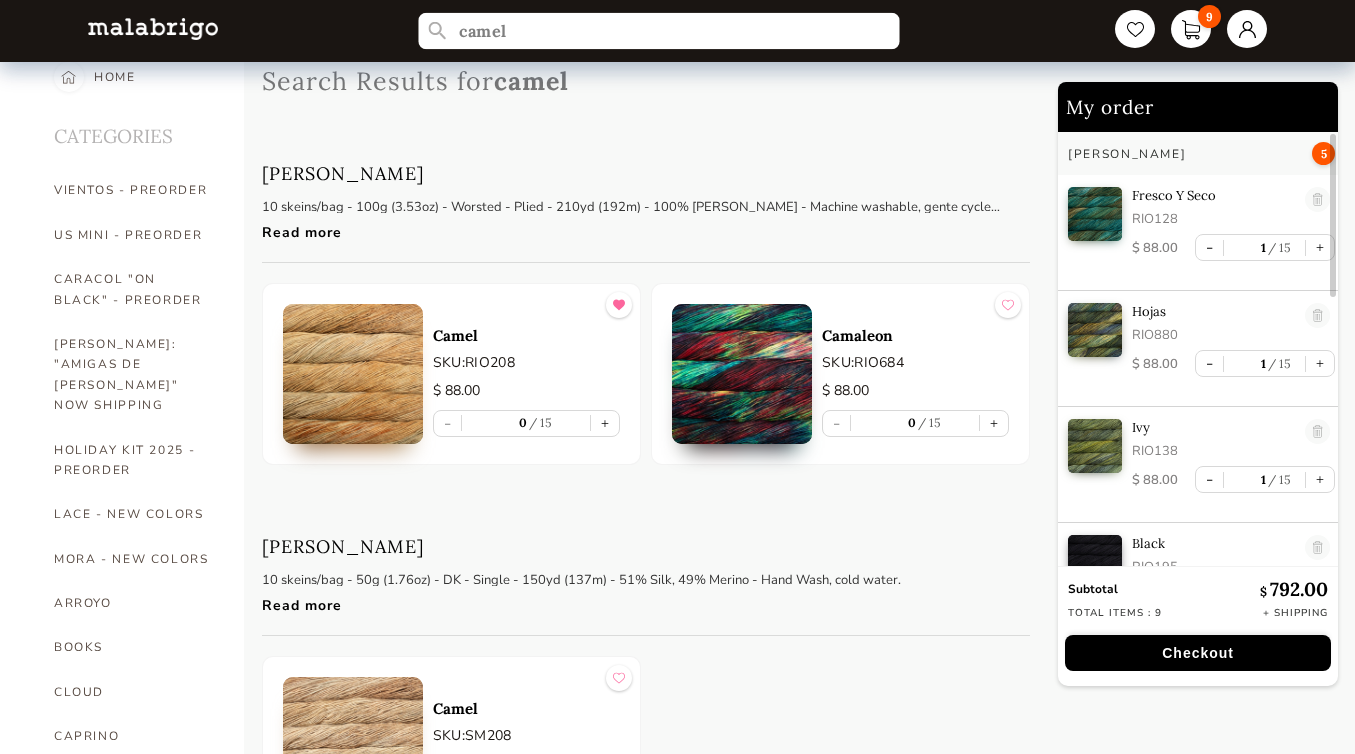 scroll, scrollTop: 19, scrollLeft: 0, axis: vertical 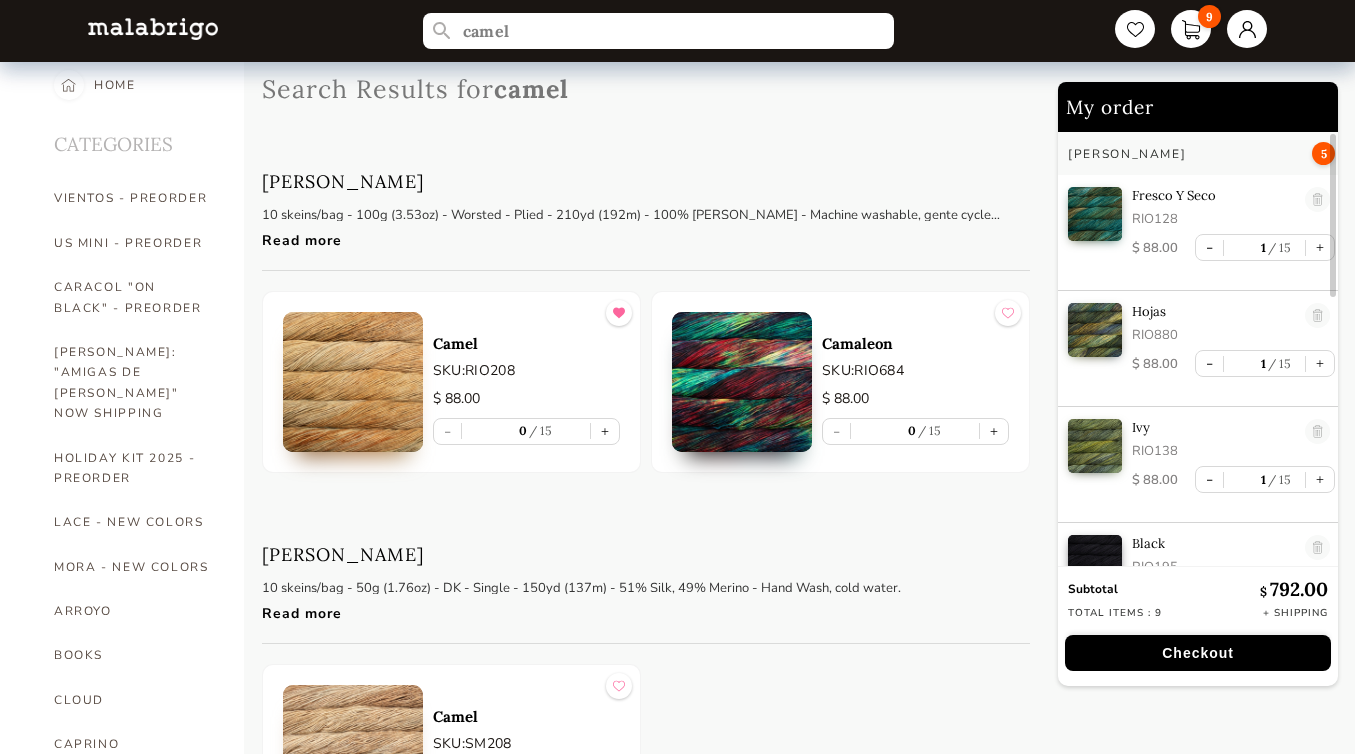 click at bounding box center (353, 382) 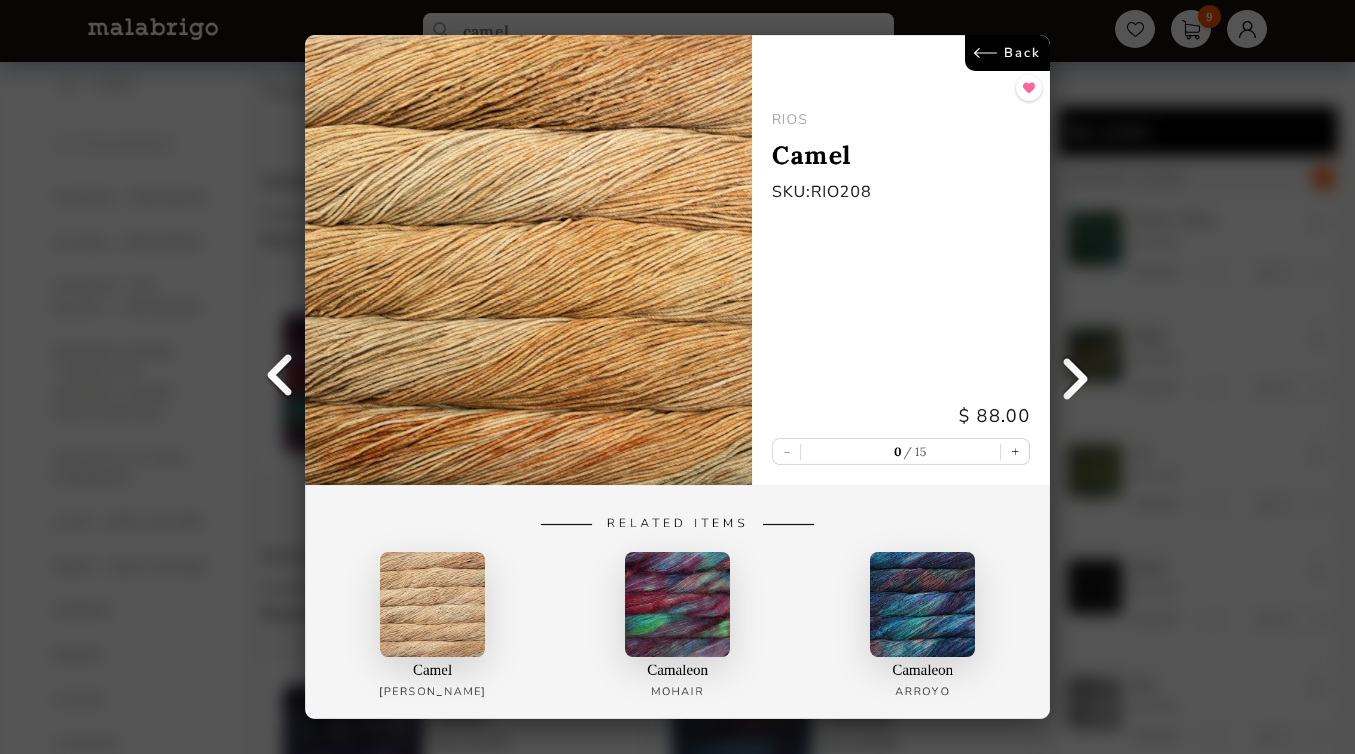 click on "Back" at bounding box center [1007, 53] 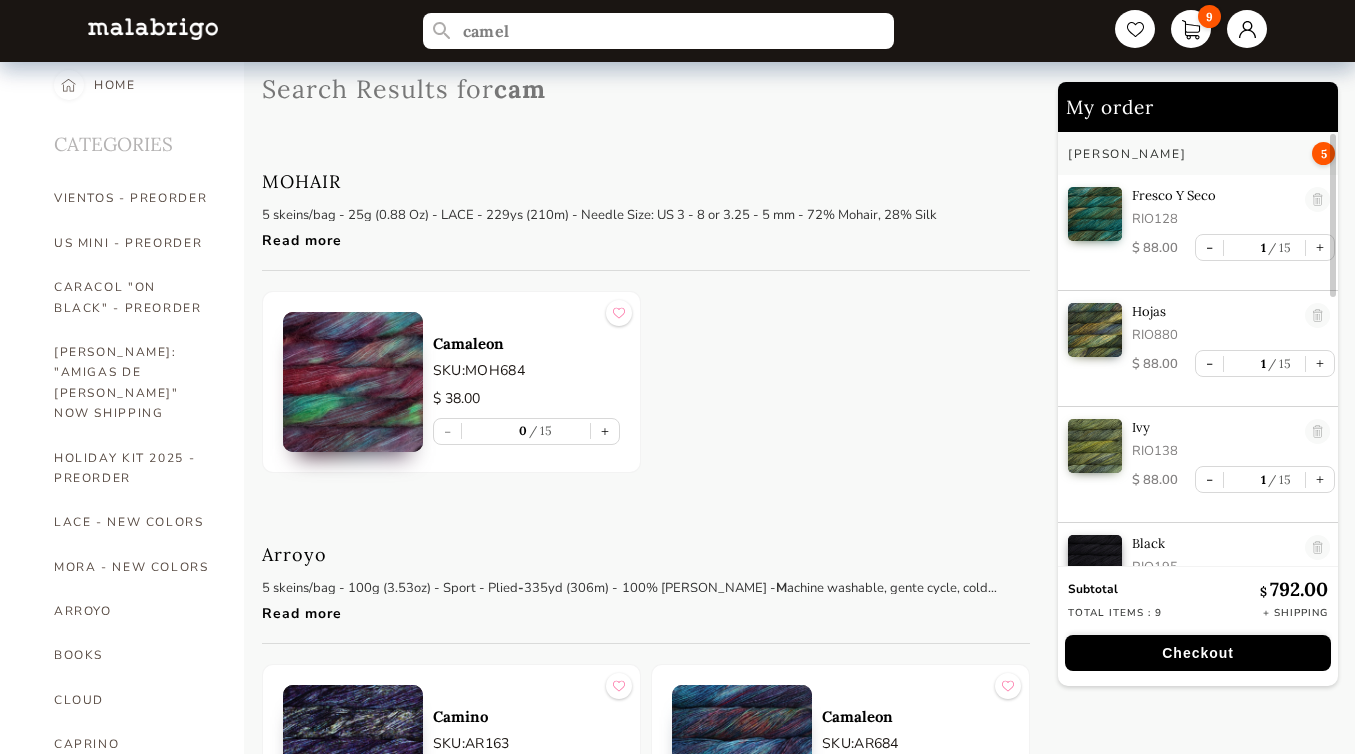 scroll, scrollTop: 0, scrollLeft: 0, axis: both 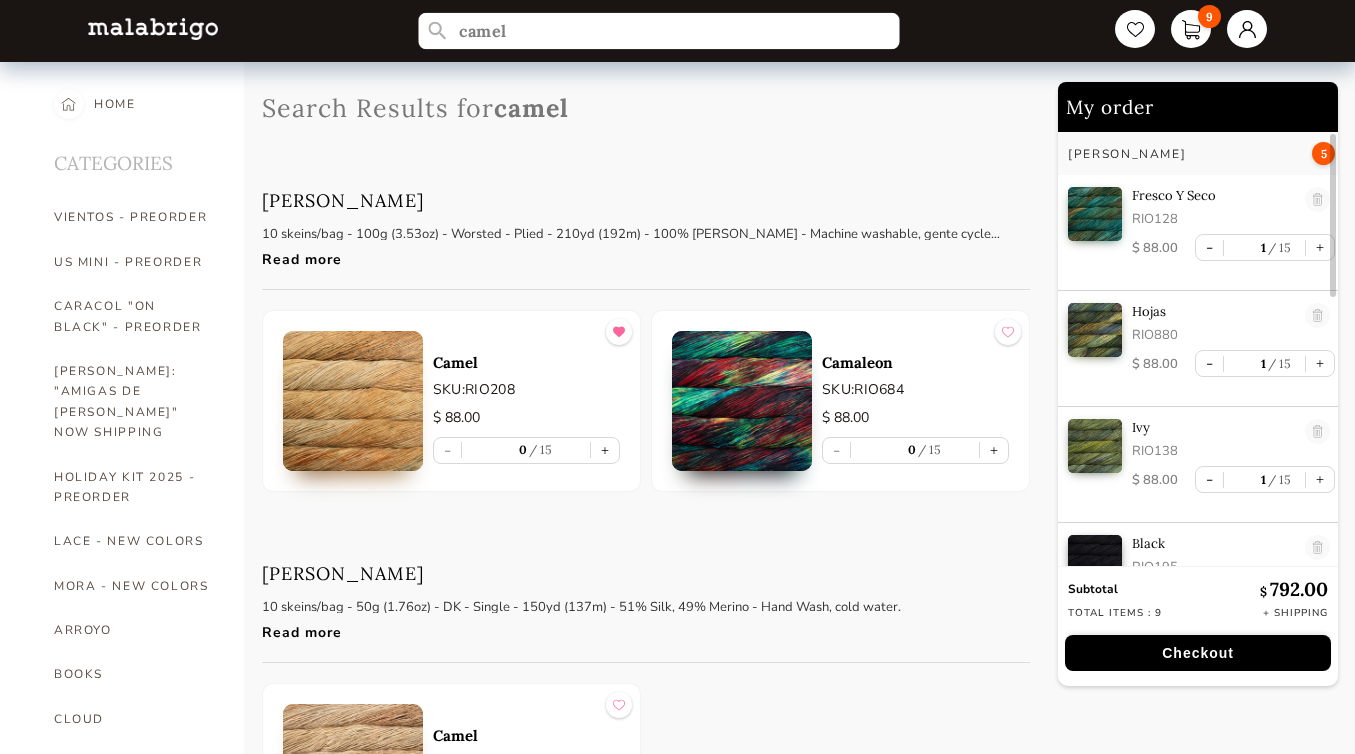 drag, startPoint x: 530, startPoint y: 39, endPoint x: 395, endPoint y: 39, distance: 135 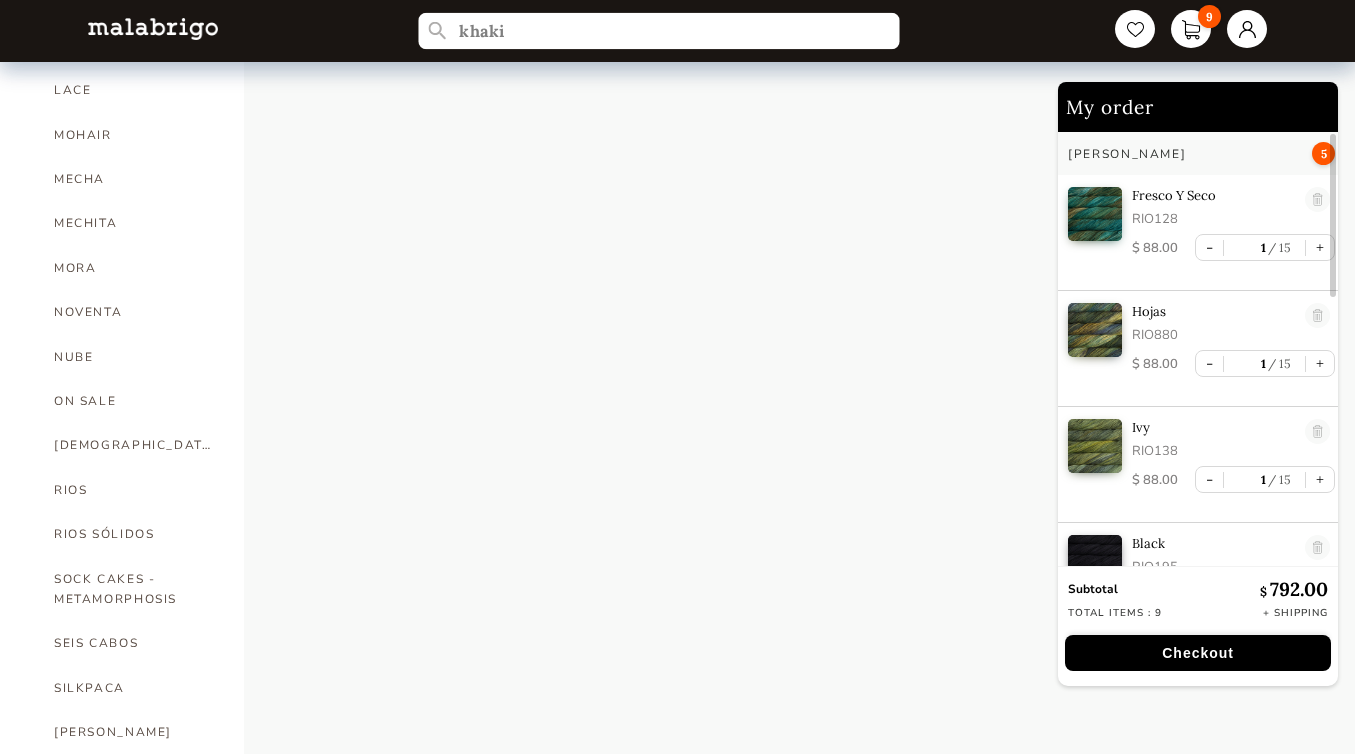 scroll, scrollTop: 951, scrollLeft: 0, axis: vertical 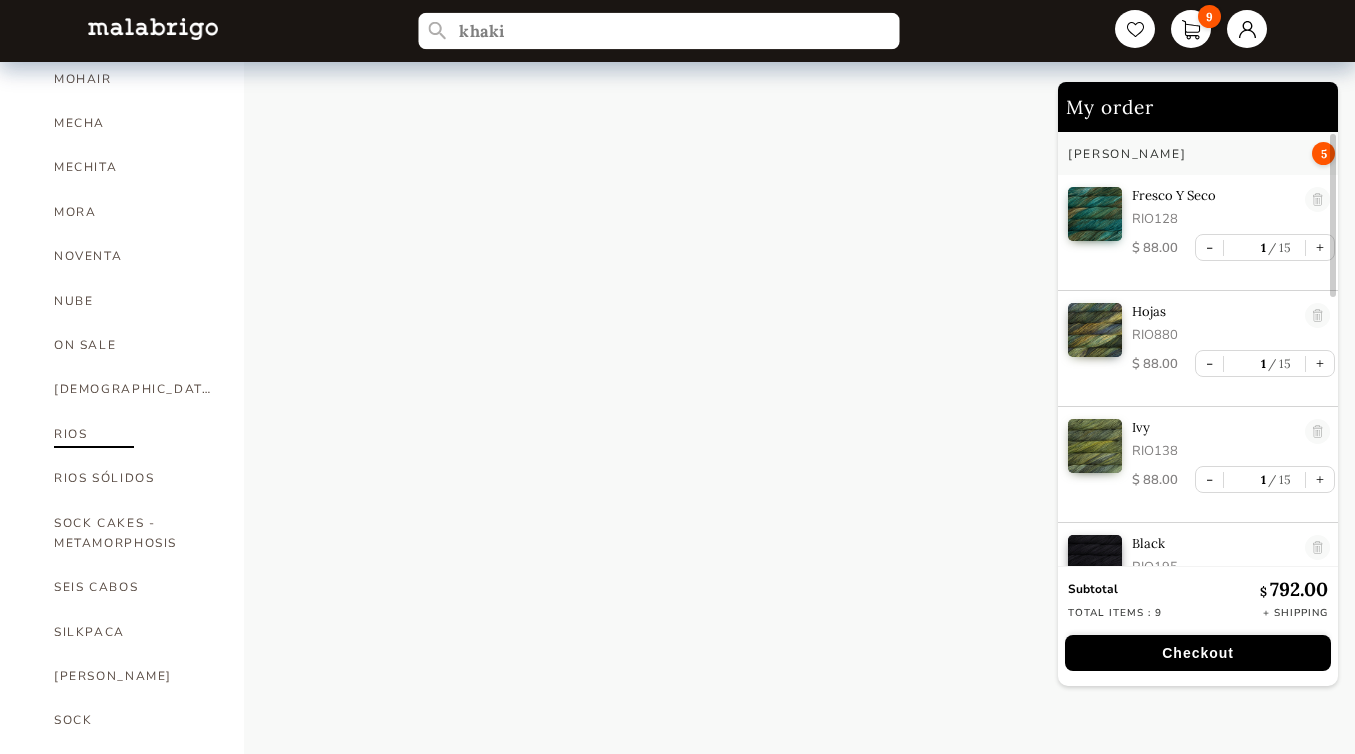 type on "khaki" 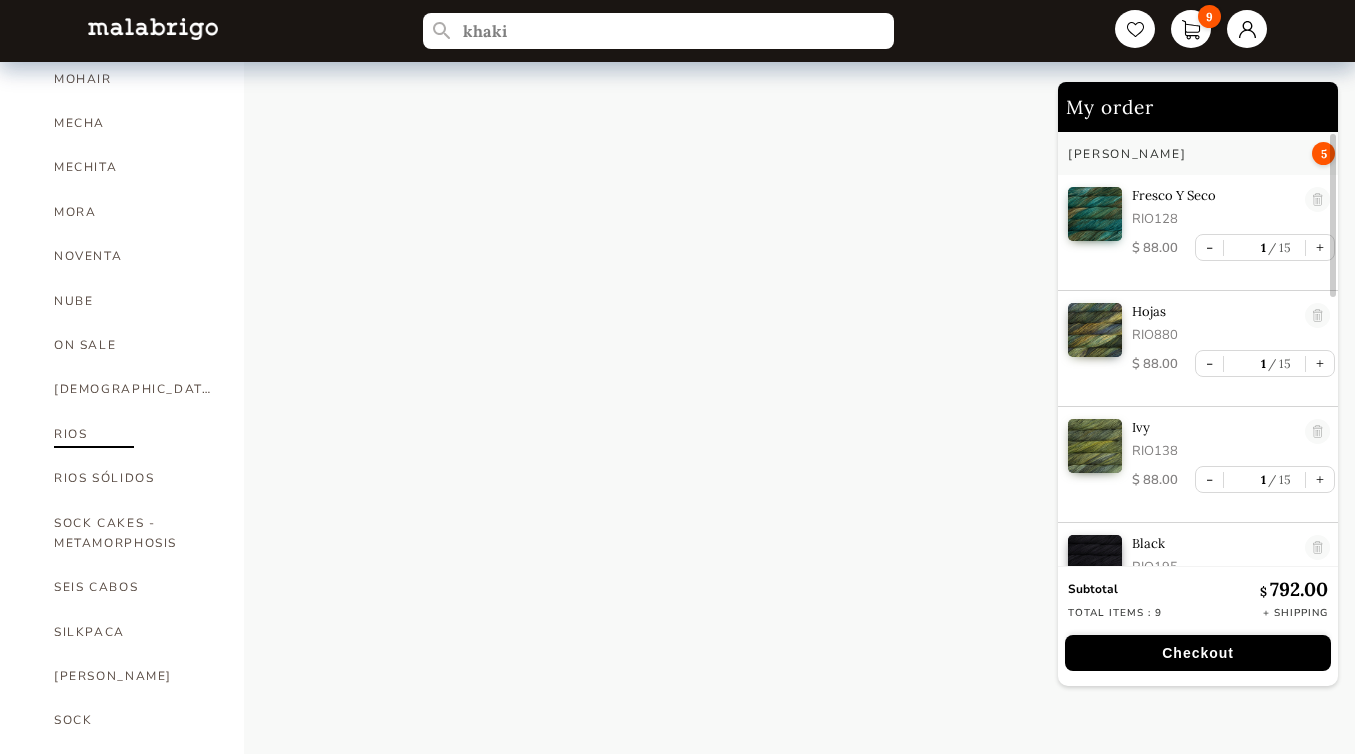 click on "RIOS" at bounding box center [134, 434] 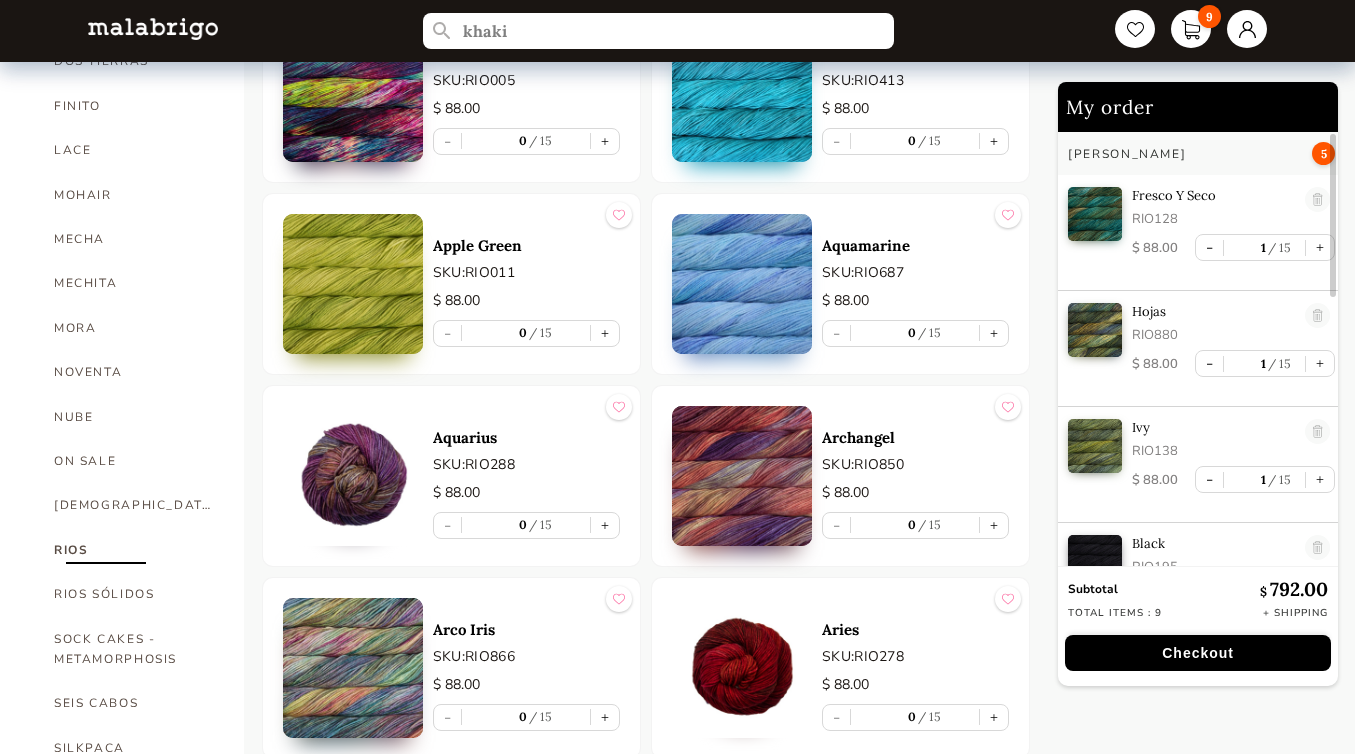 scroll, scrollTop: 840, scrollLeft: 0, axis: vertical 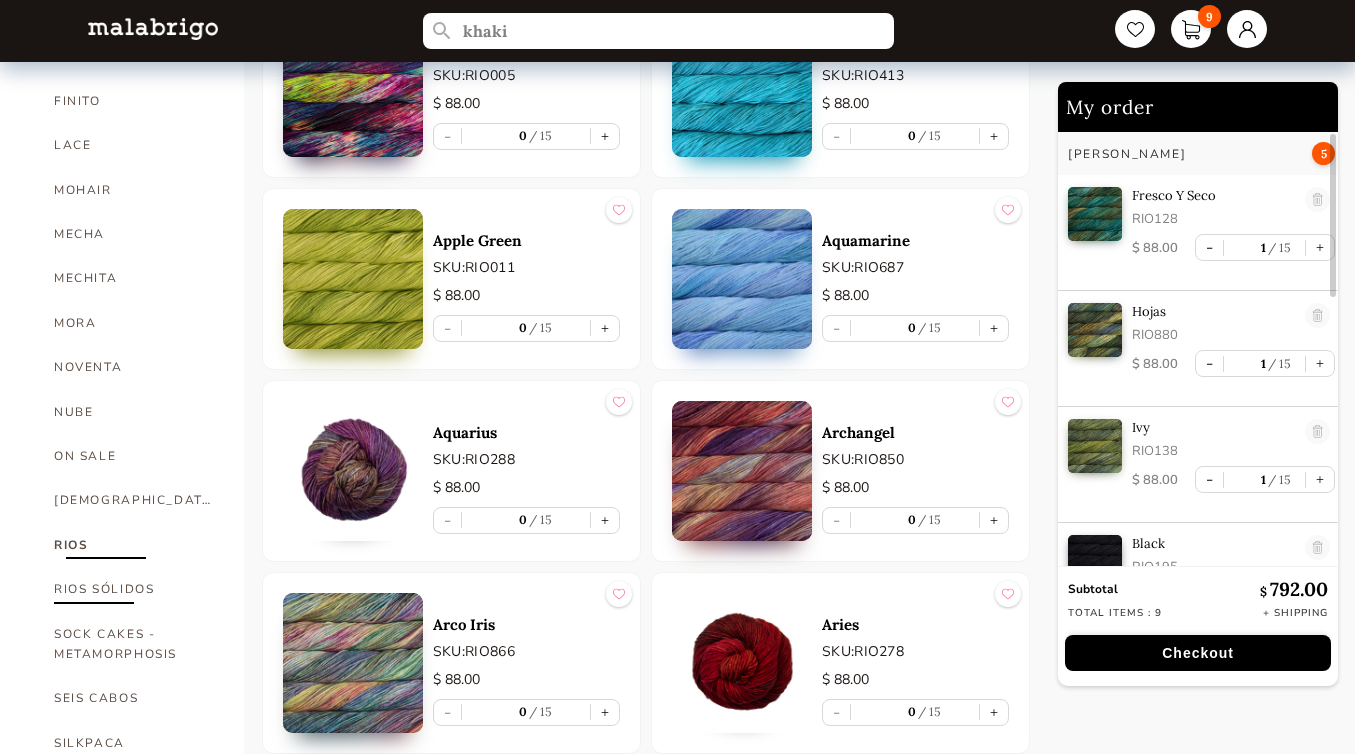click on "RIOS SÓLIDOS" at bounding box center (134, 589) 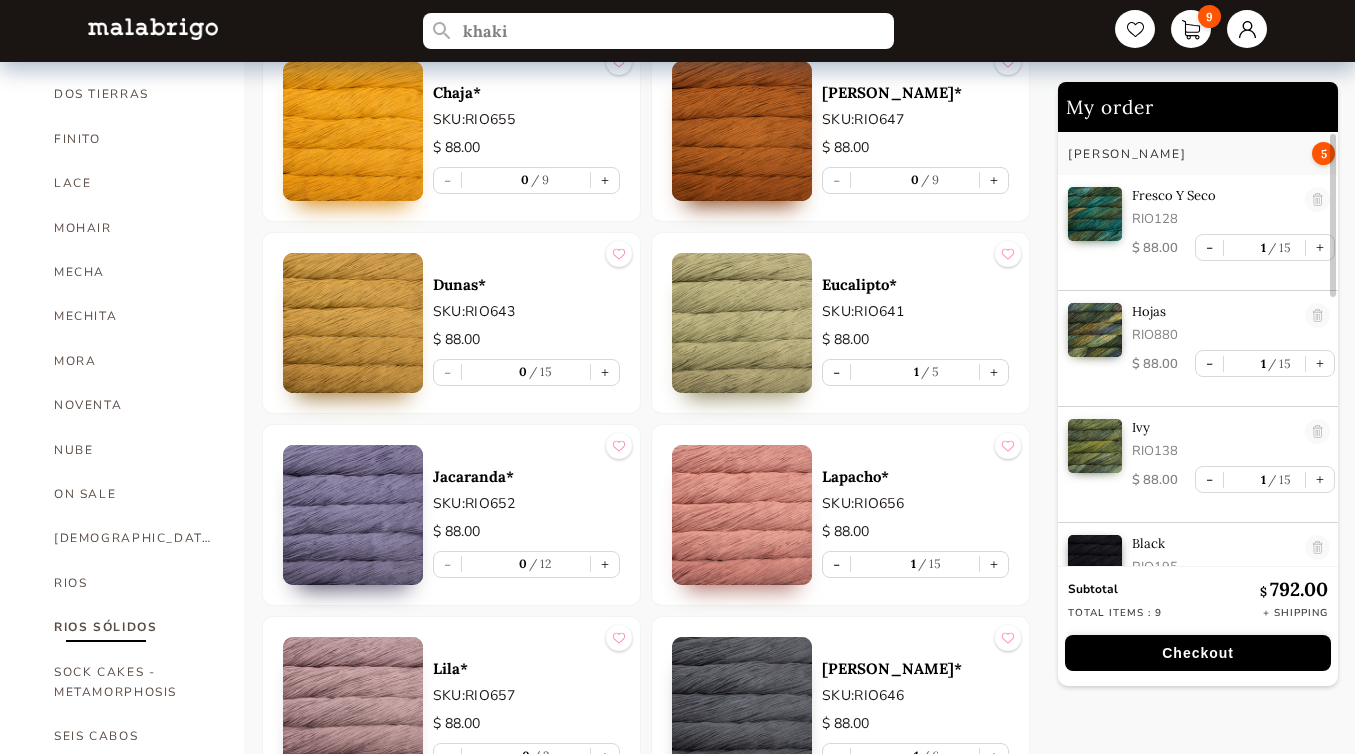 scroll, scrollTop: 803, scrollLeft: 0, axis: vertical 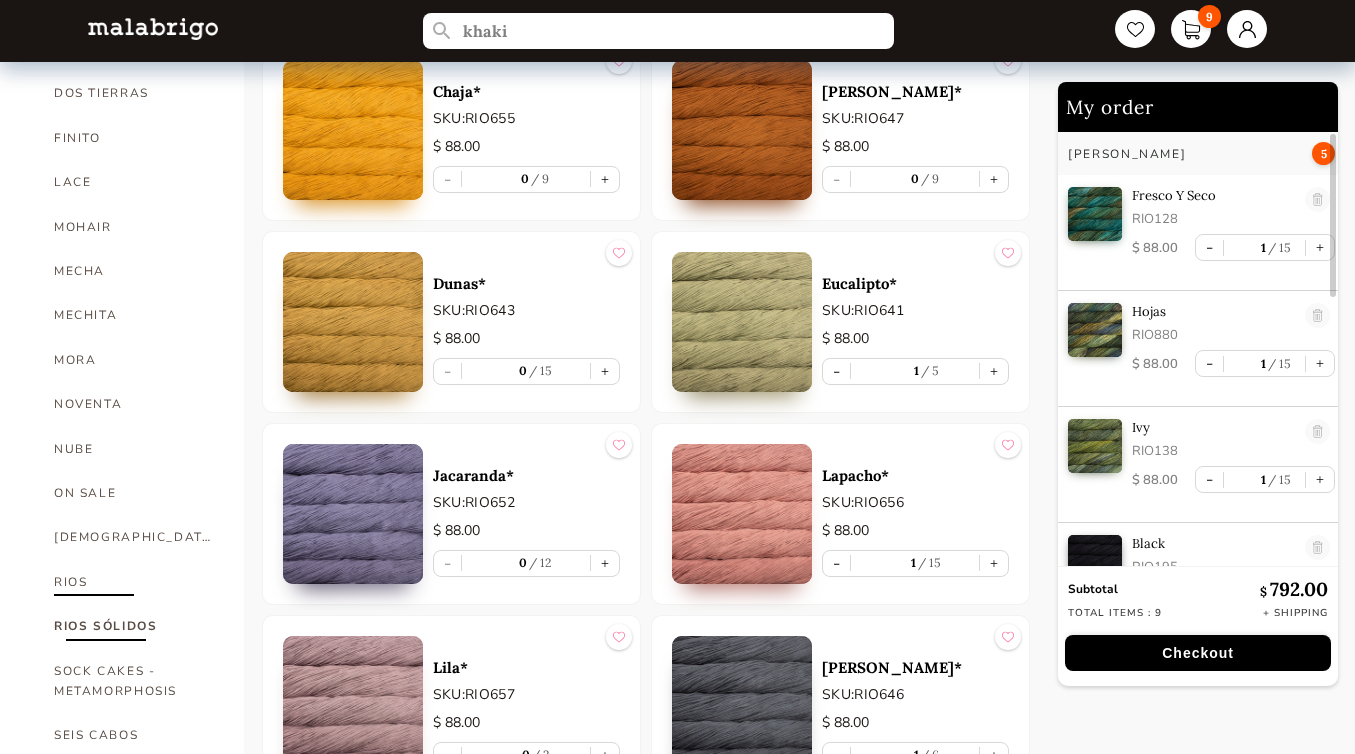 click on "RIOS" at bounding box center (134, 582) 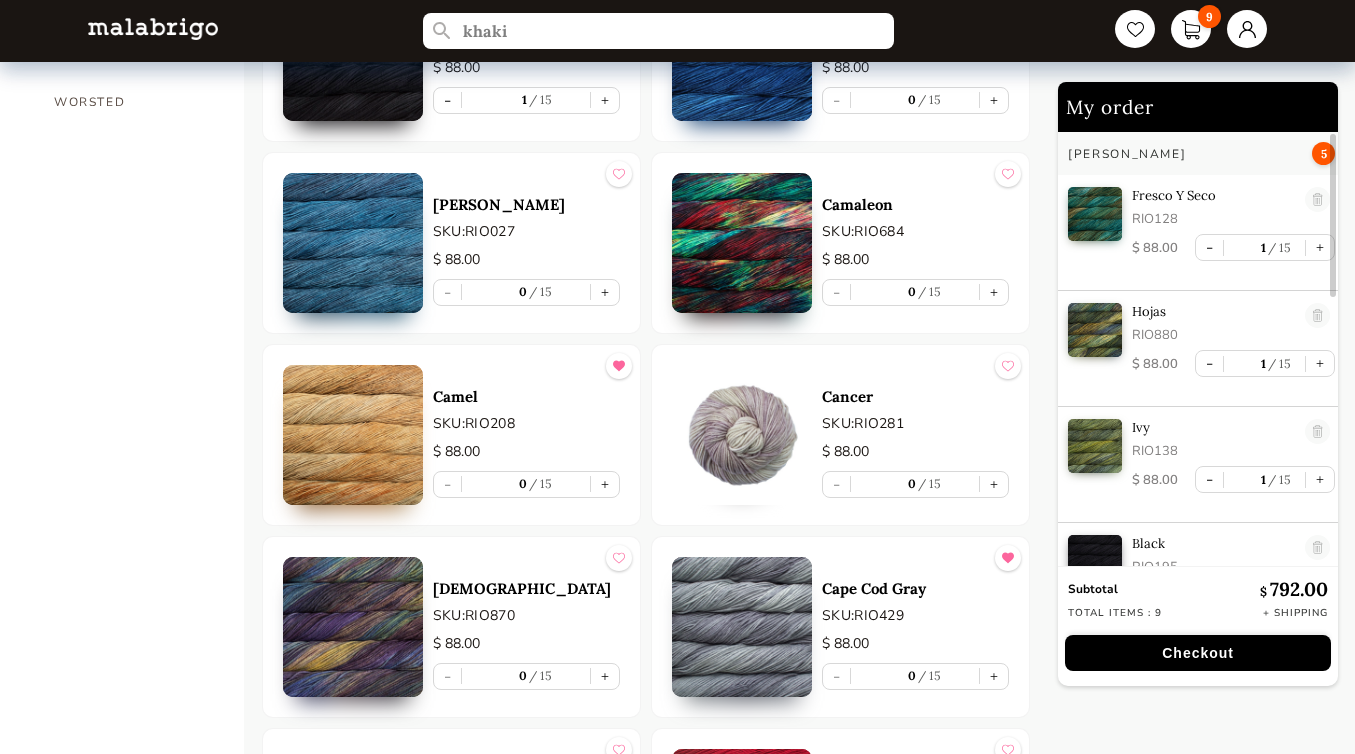 scroll, scrollTop: 1841, scrollLeft: 0, axis: vertical 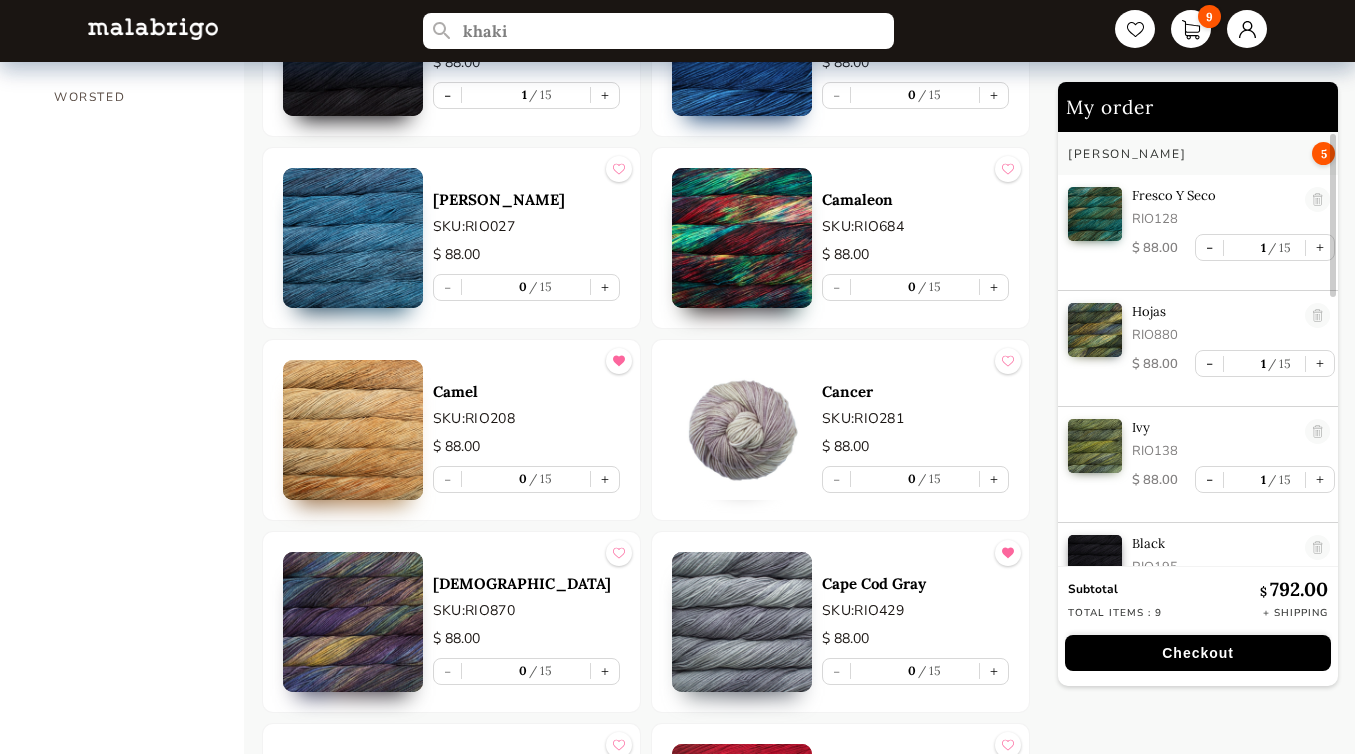 click at bounding box center (353, 430) 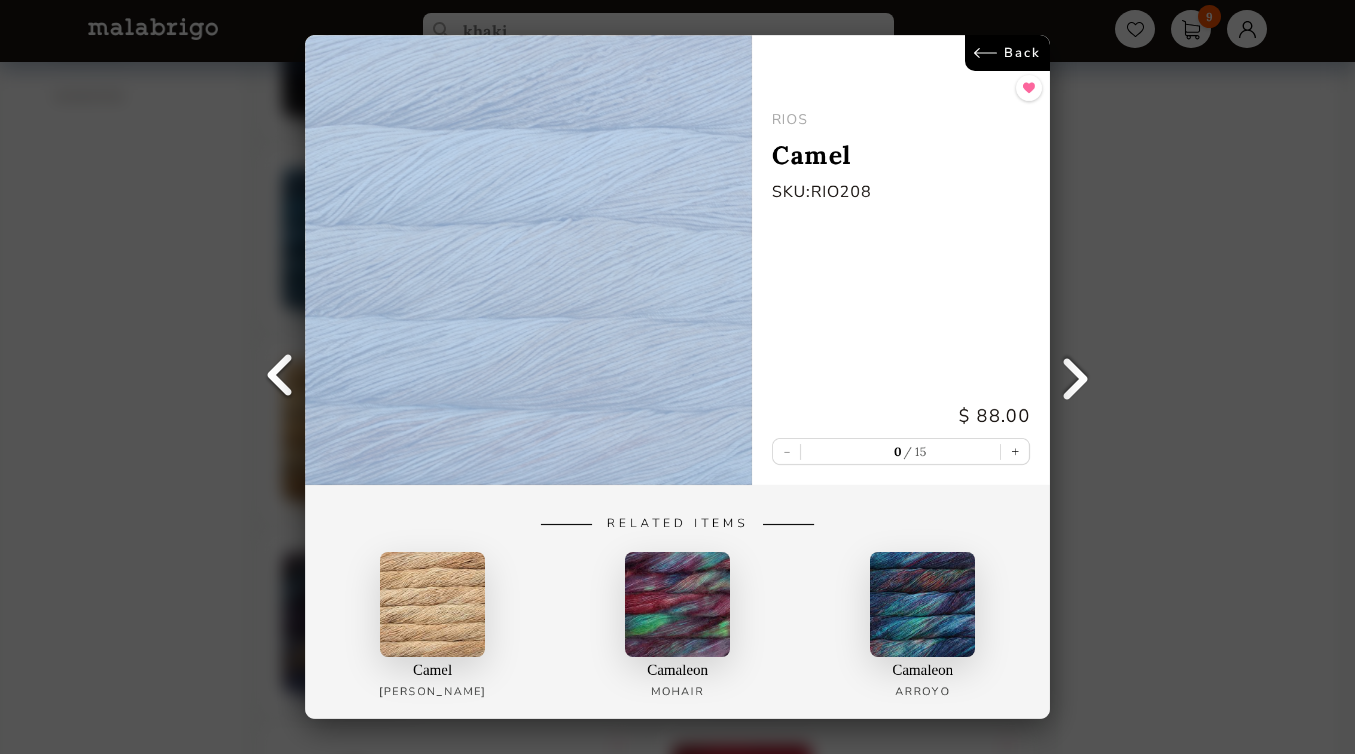 click on "Back" at bounding box center [1007, 53] 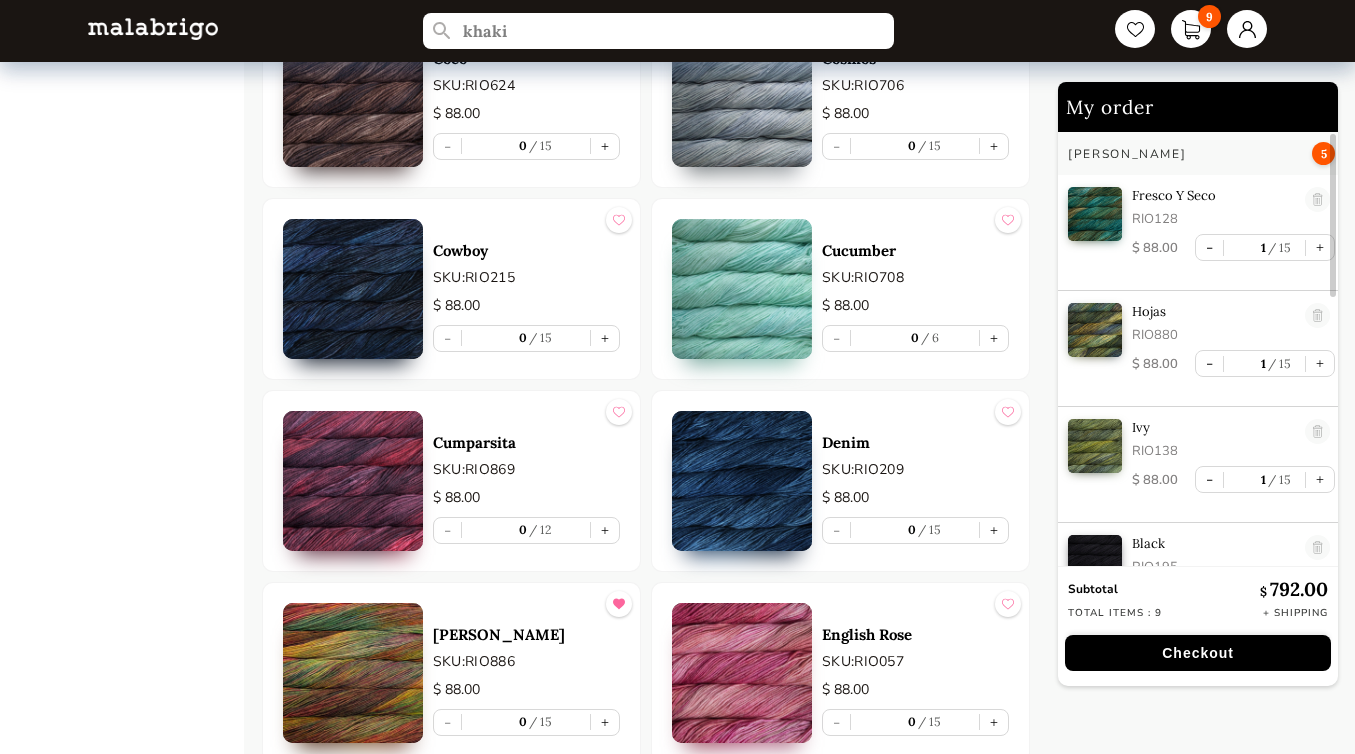 scroll, scrollTop: 3204, scrollLeft: 0, axis: vertical 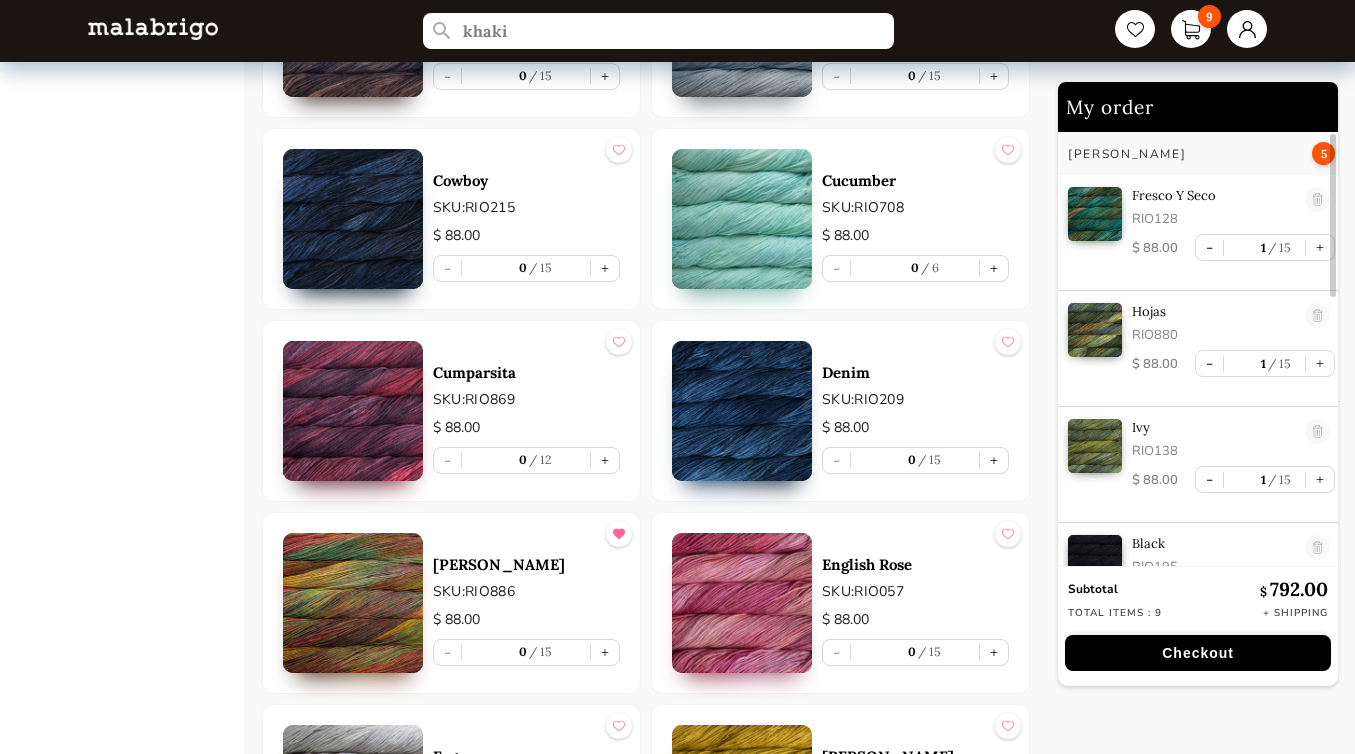 click at bounding box center [353, 411] 